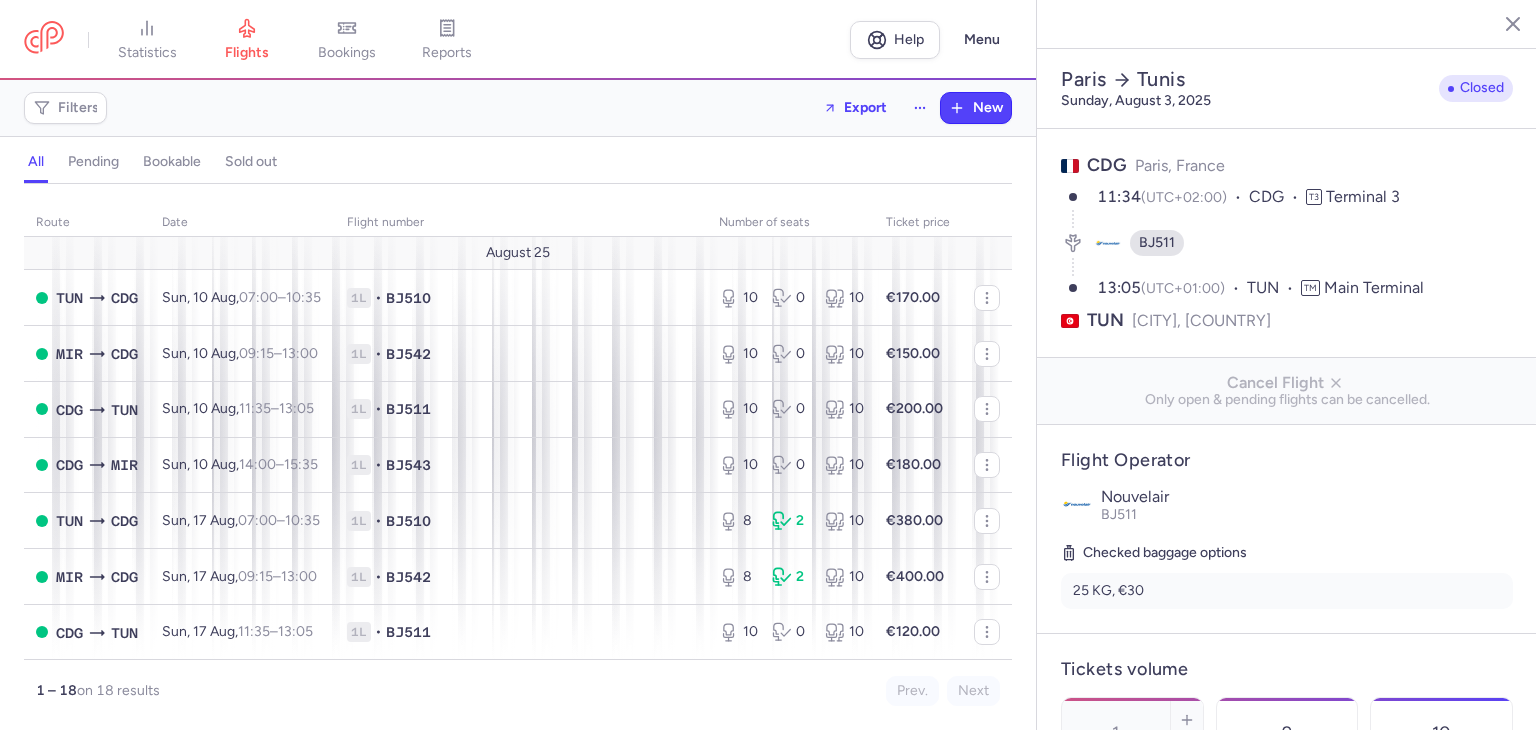 select on "hours" 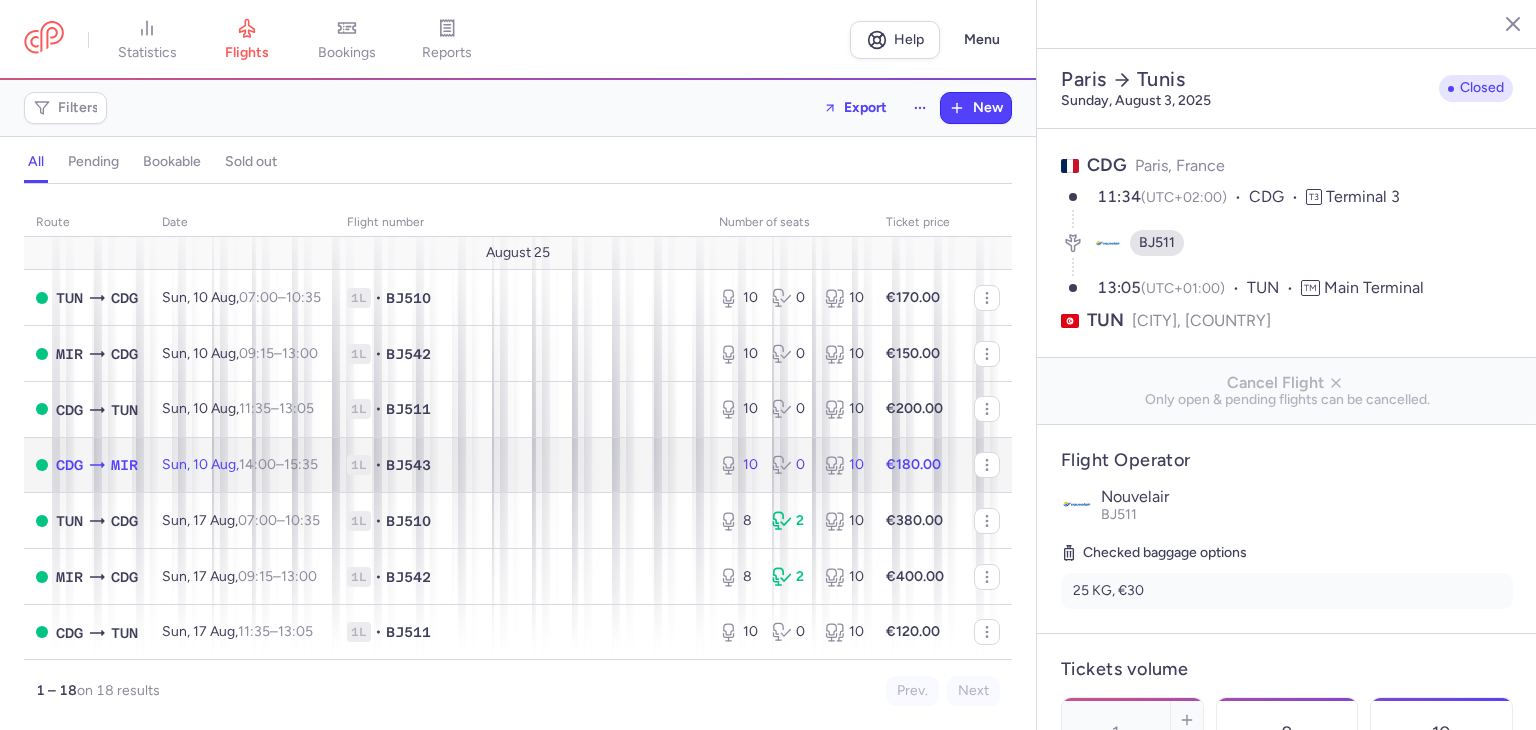 click on "[TIME]  –  [TIME]  [UTC_OFFSET]" at bounding box center (278, 464) 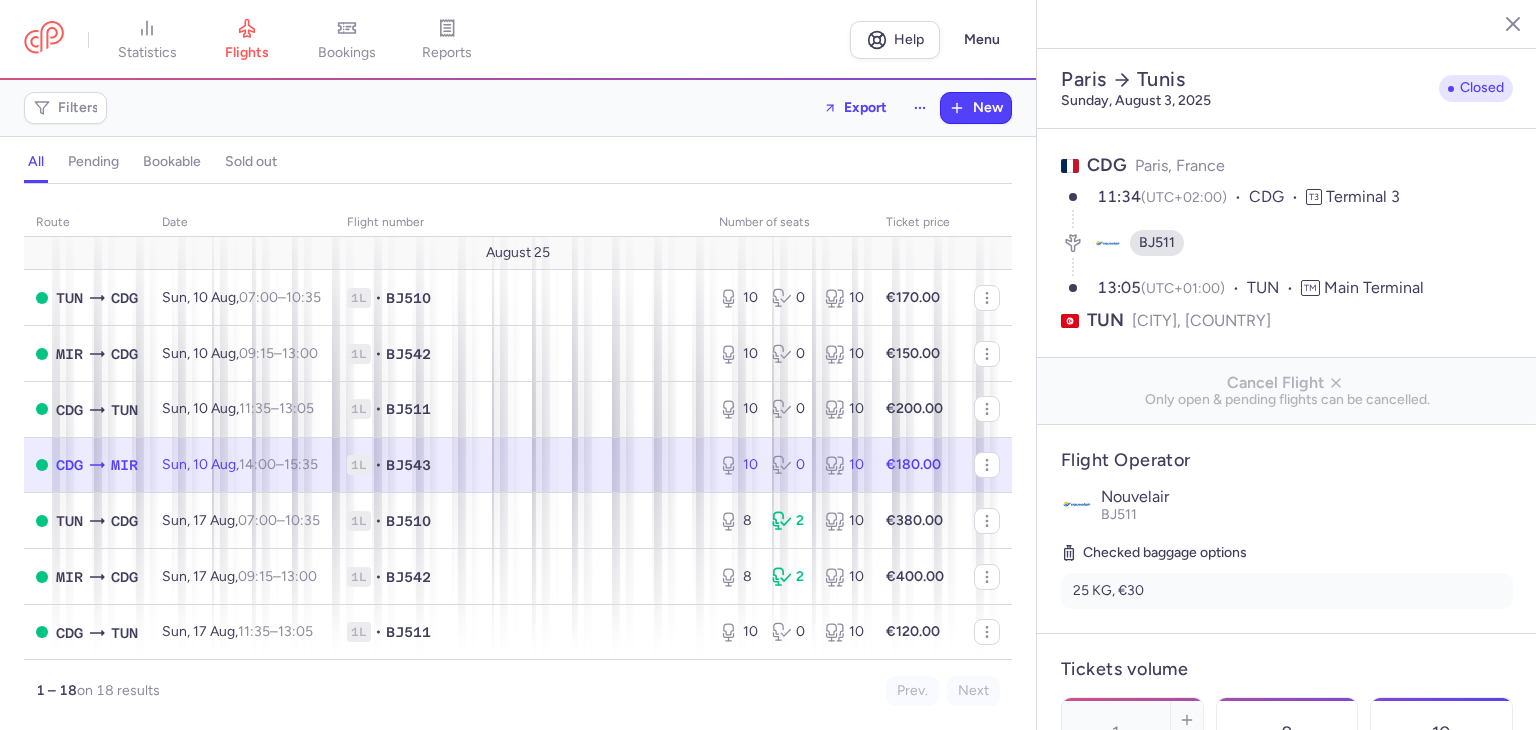 type on "10" 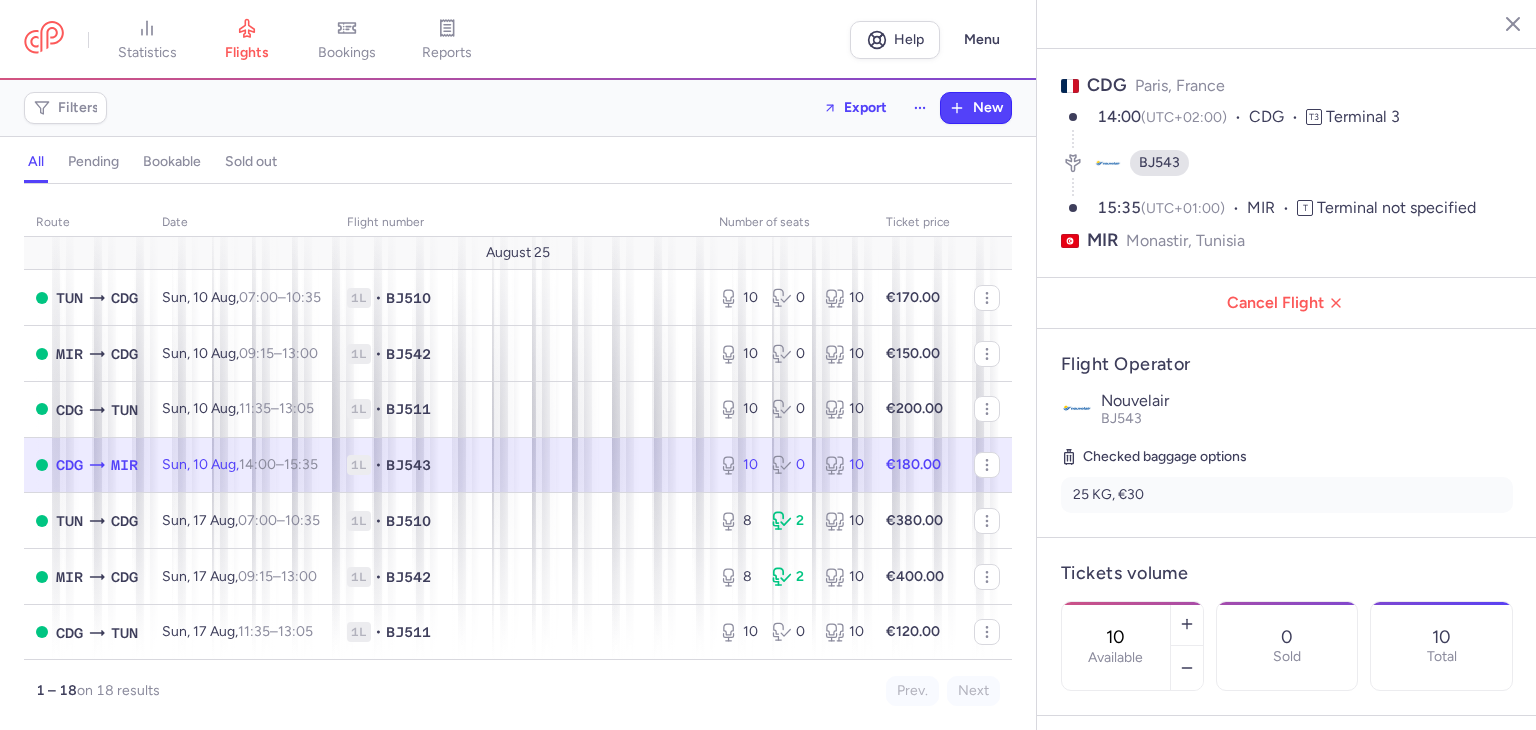 scroll, scrollTop: 120, scrollLeft: 0, axis: vertical 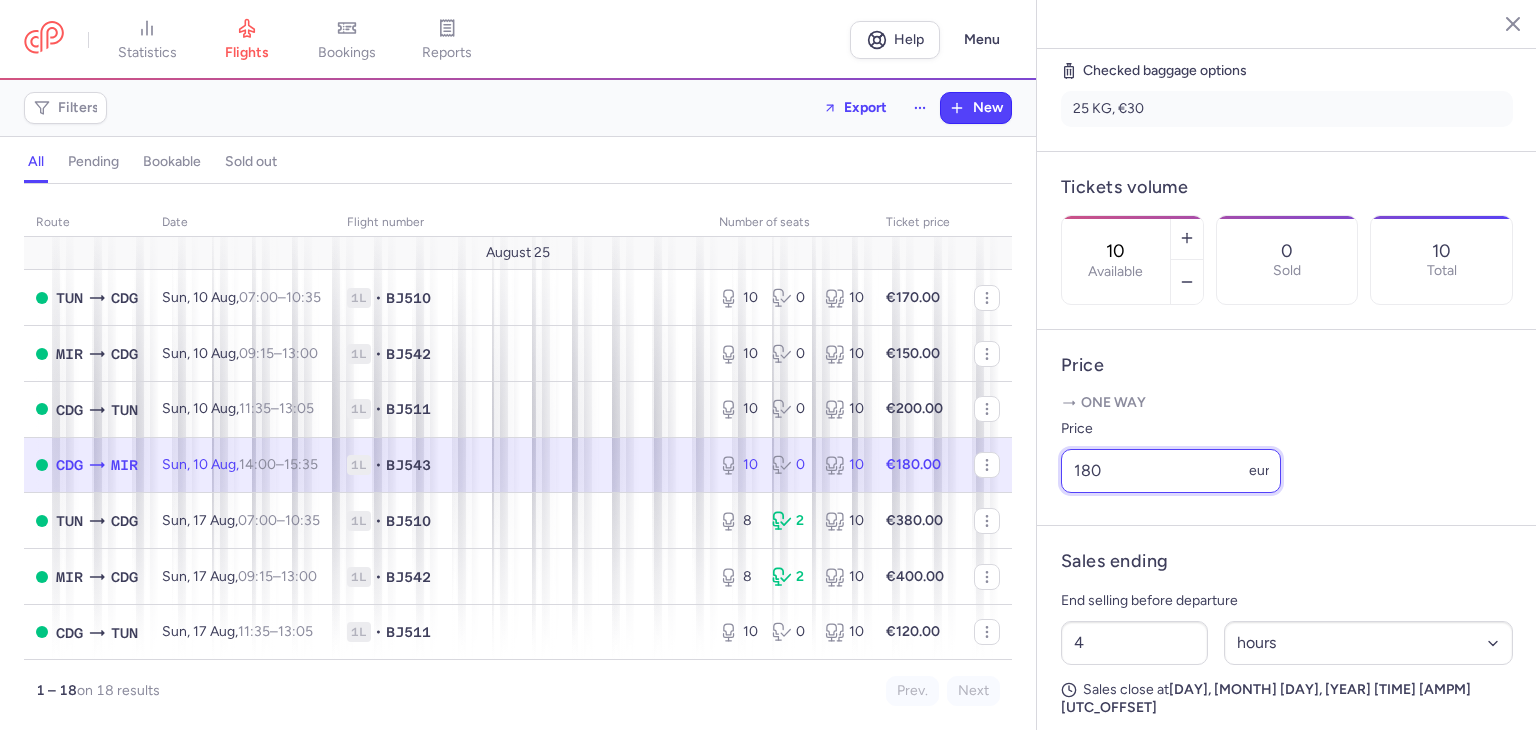 click on "180" at bounding box center (1171, 471) 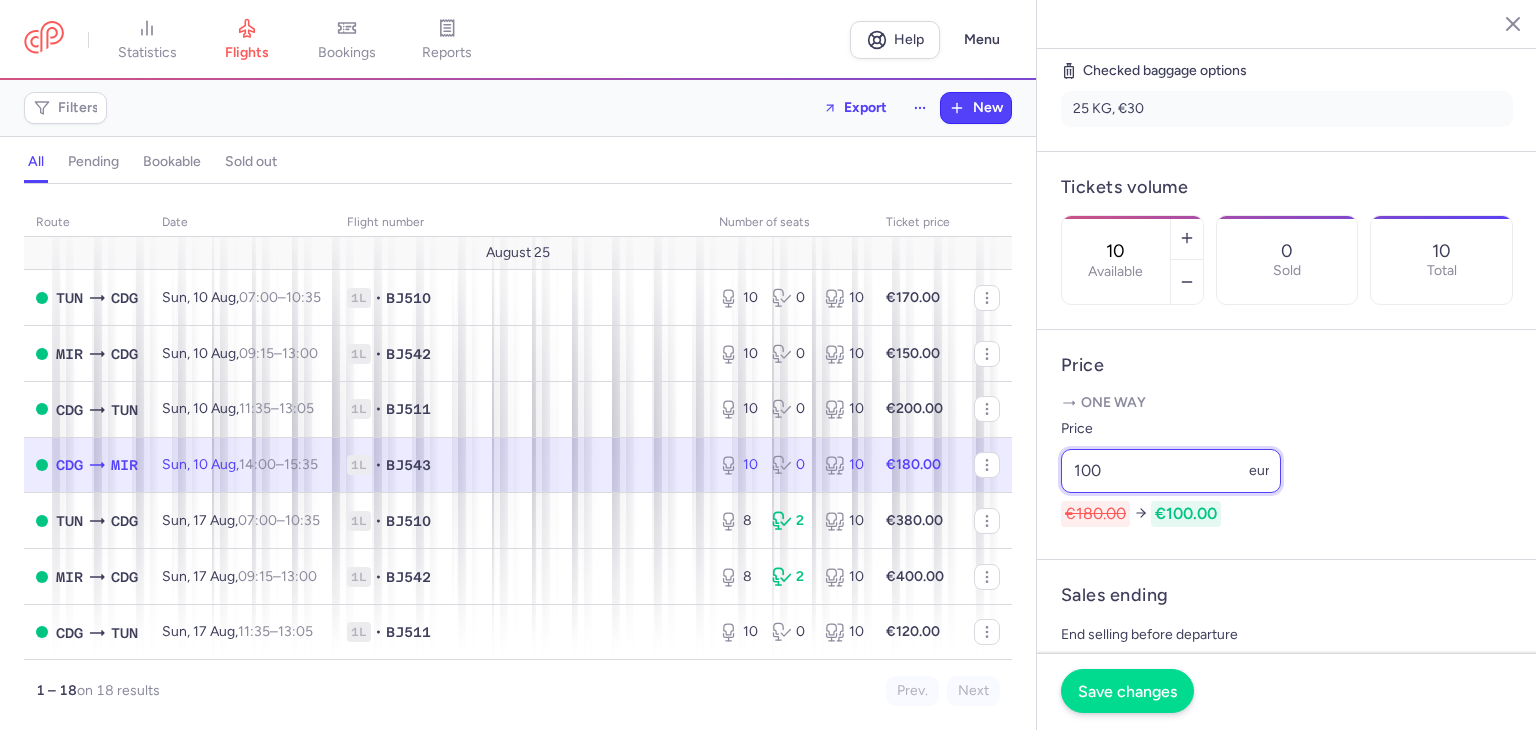 type on "100" 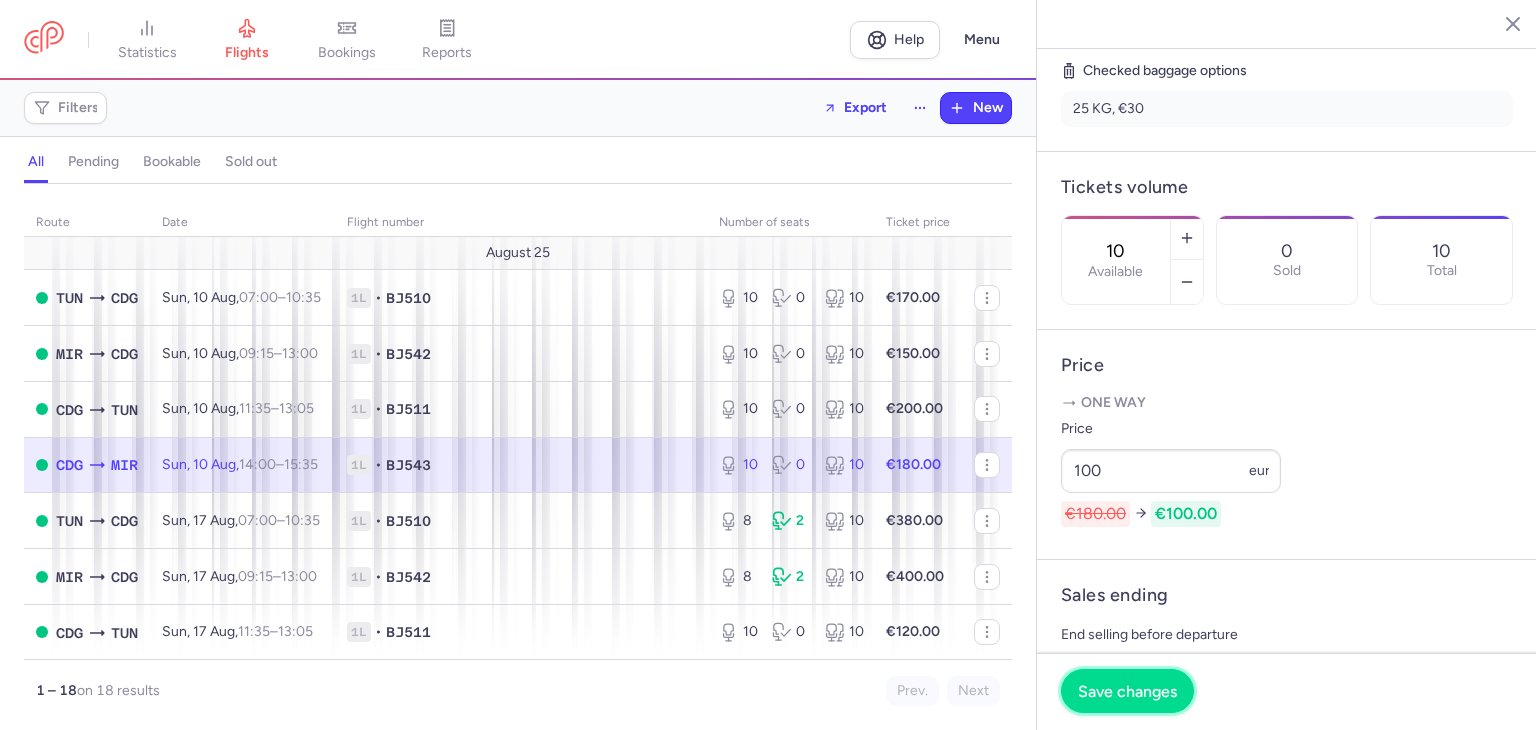 click on "Save changes" at bounding box center [1127, 691] 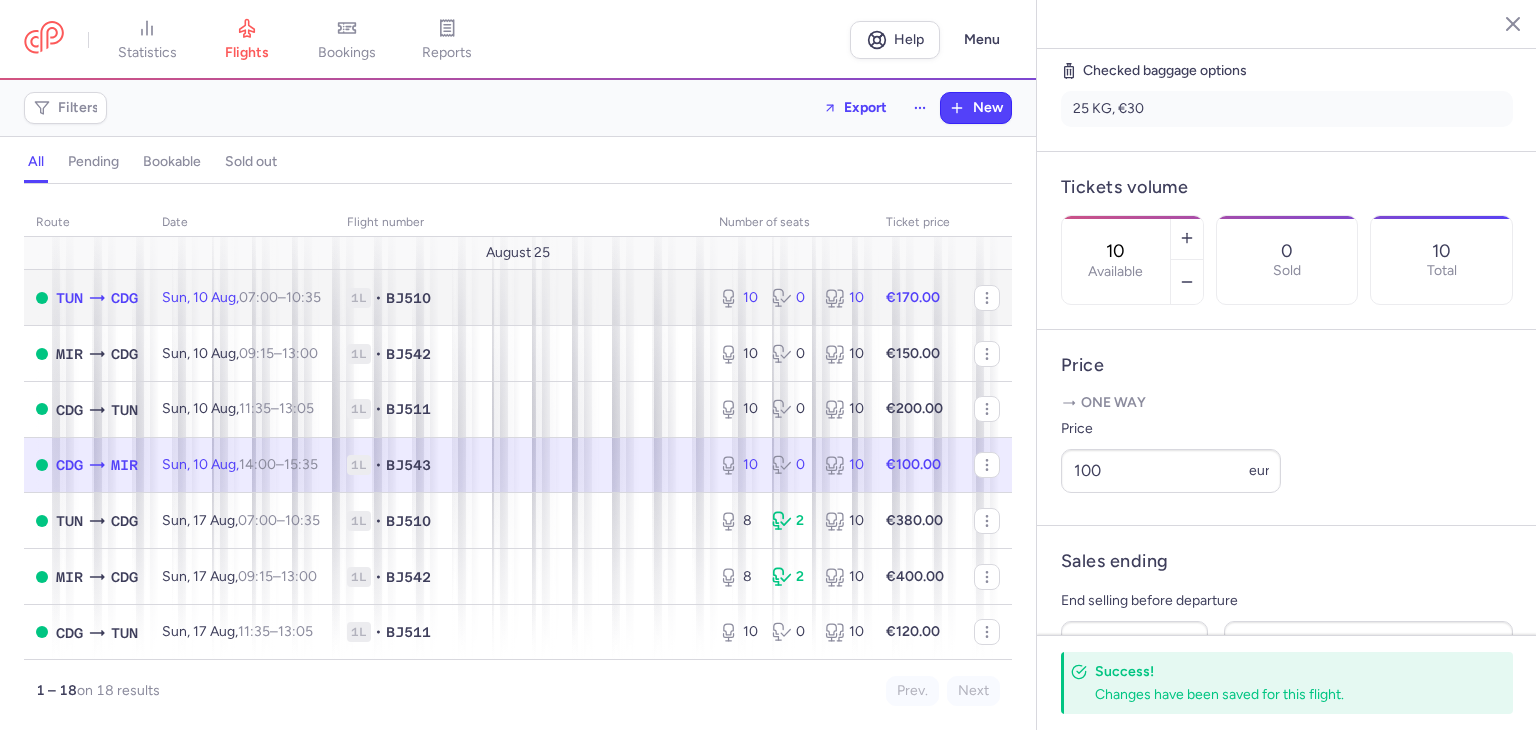 click on "1L • BJ510" at bounding box center [521, 298] 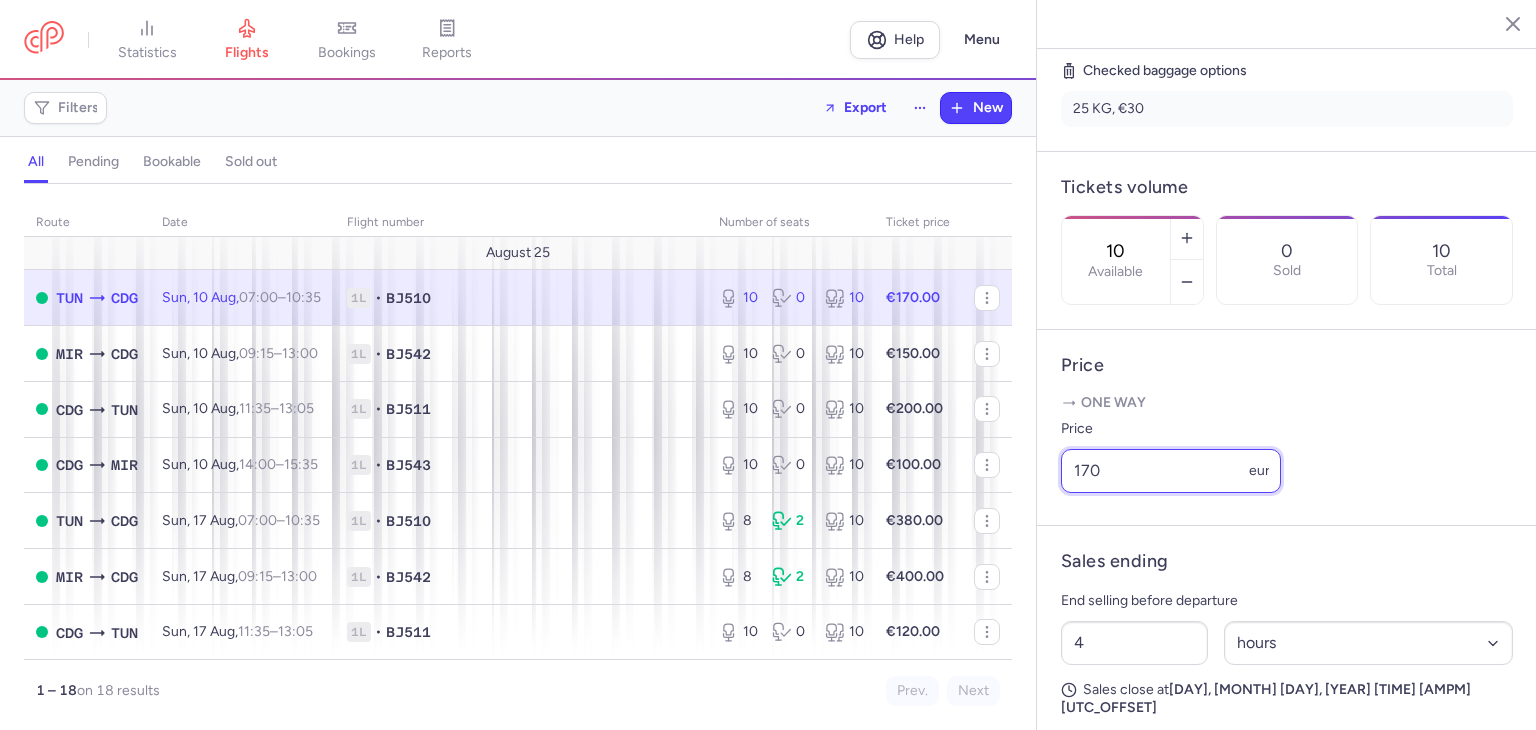 click on "170" at bounding box center [1171, 471] 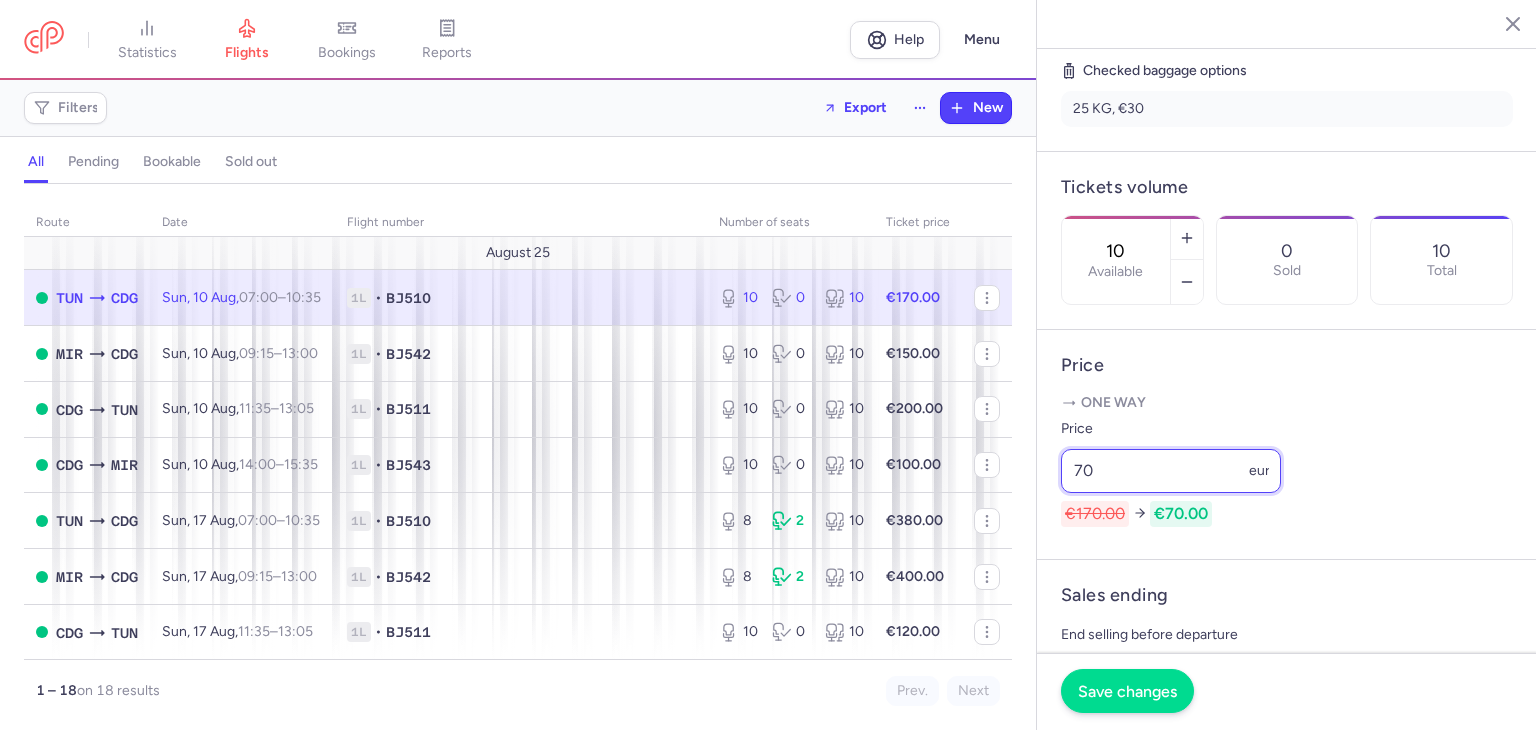 type on "70" 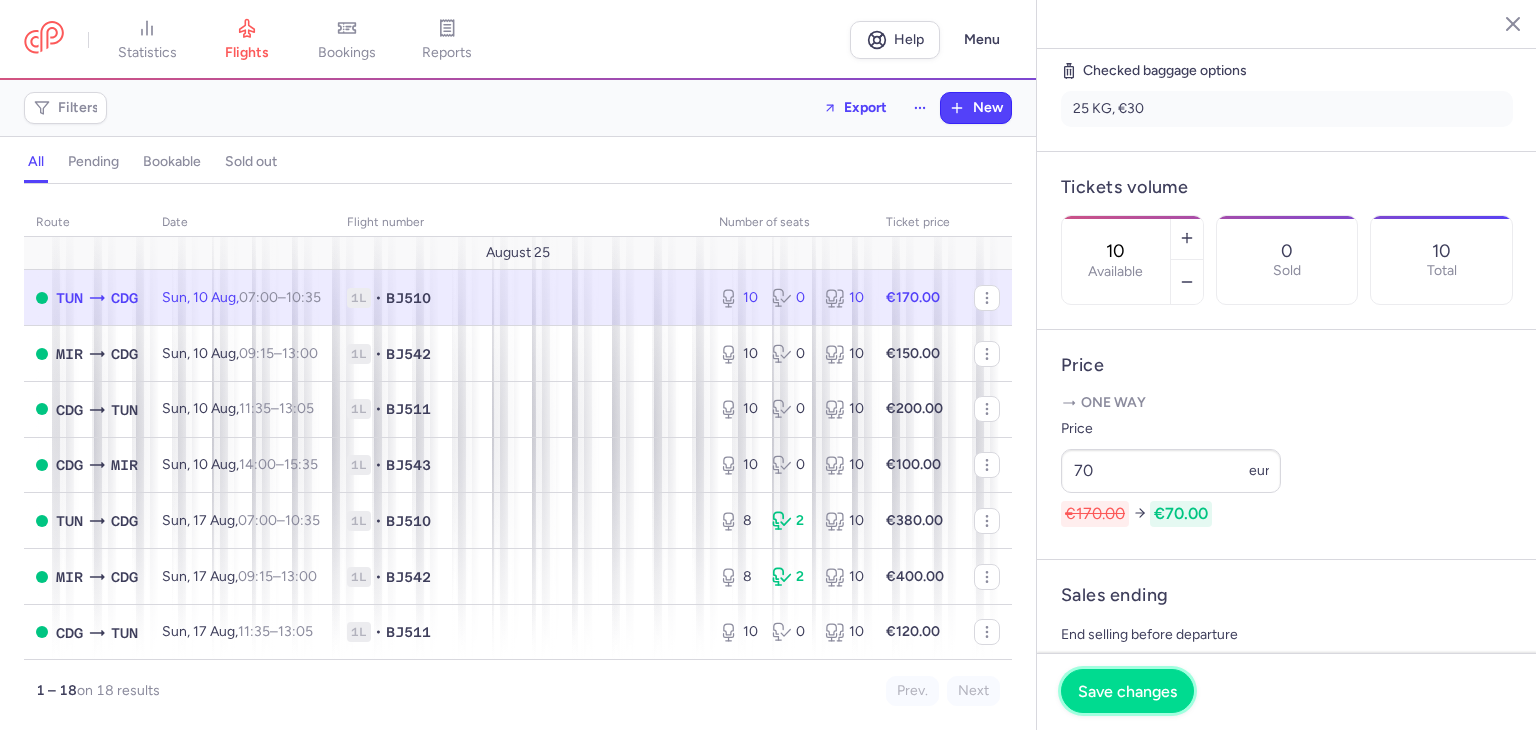 click on "Save changes" at bounding box center (1127, 691) 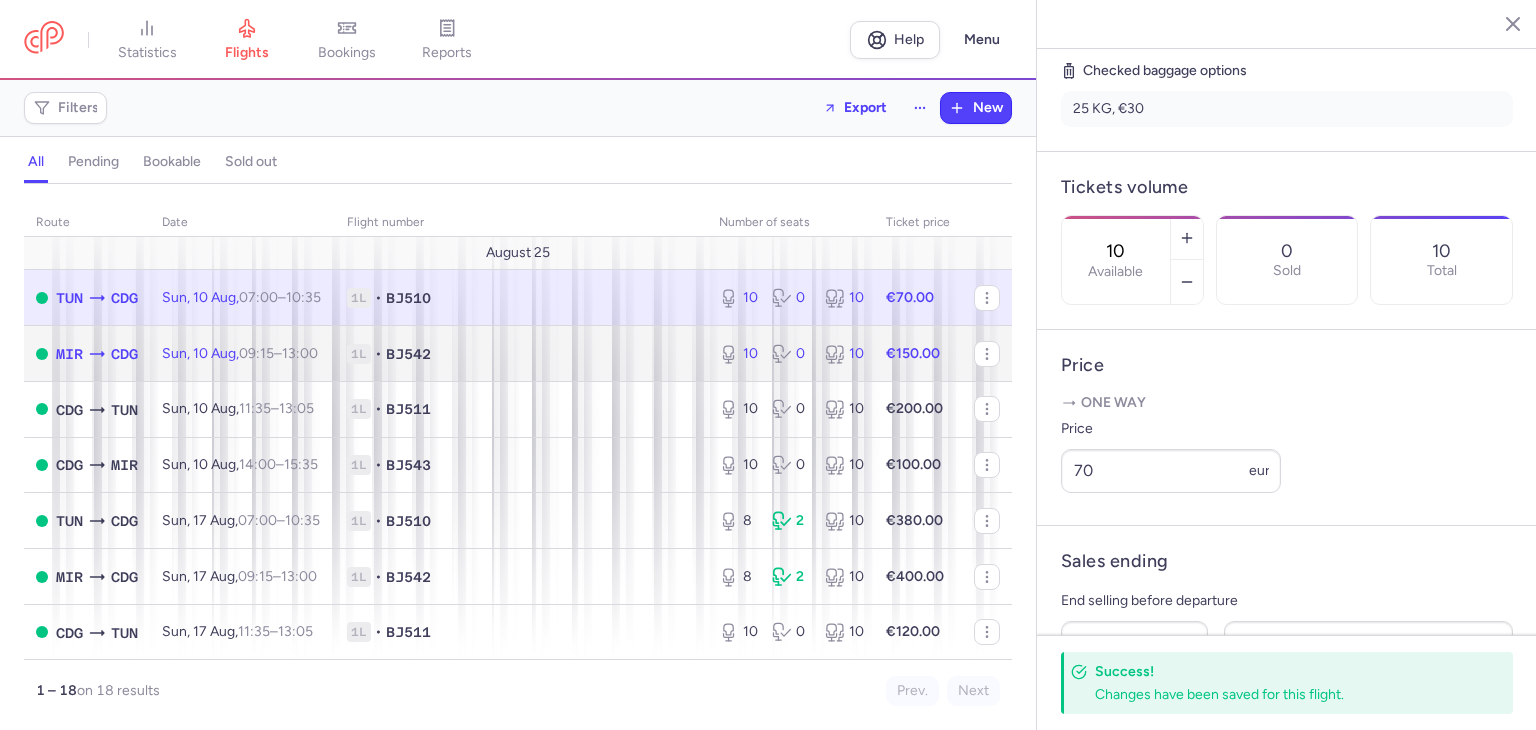 click on "1L • BJ542" at bounding box center (521, 354) 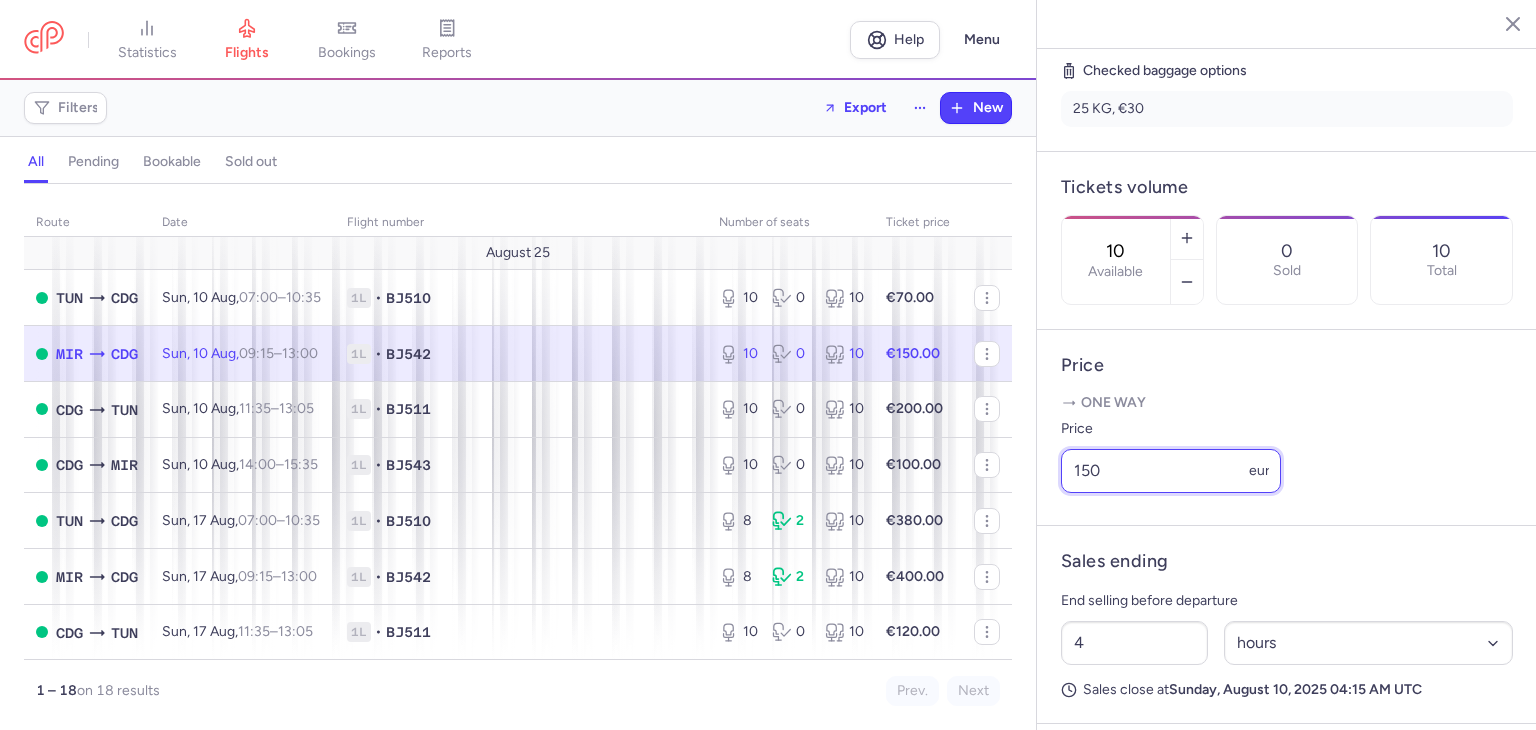 click on "150" at bounding box center [1171, 471] 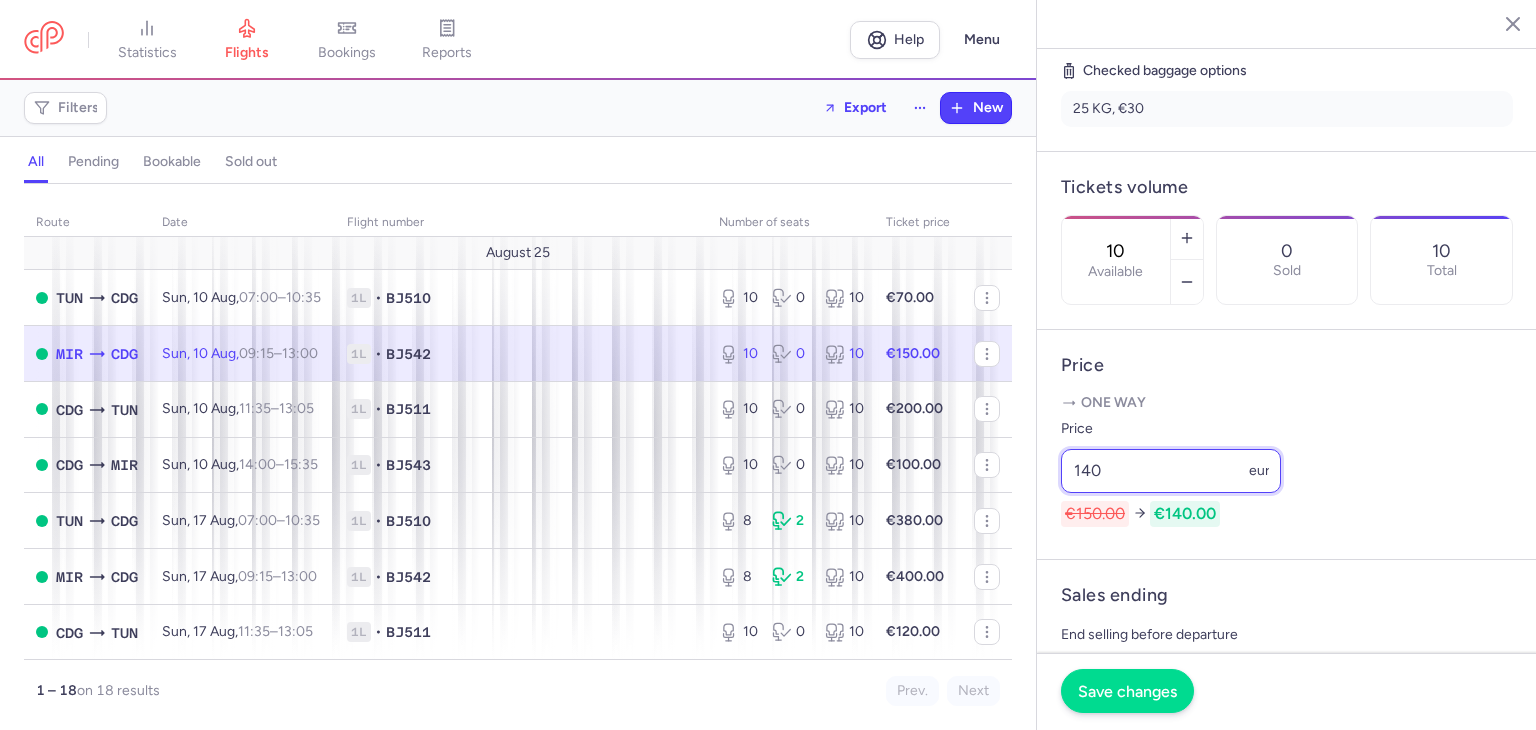type on "140" 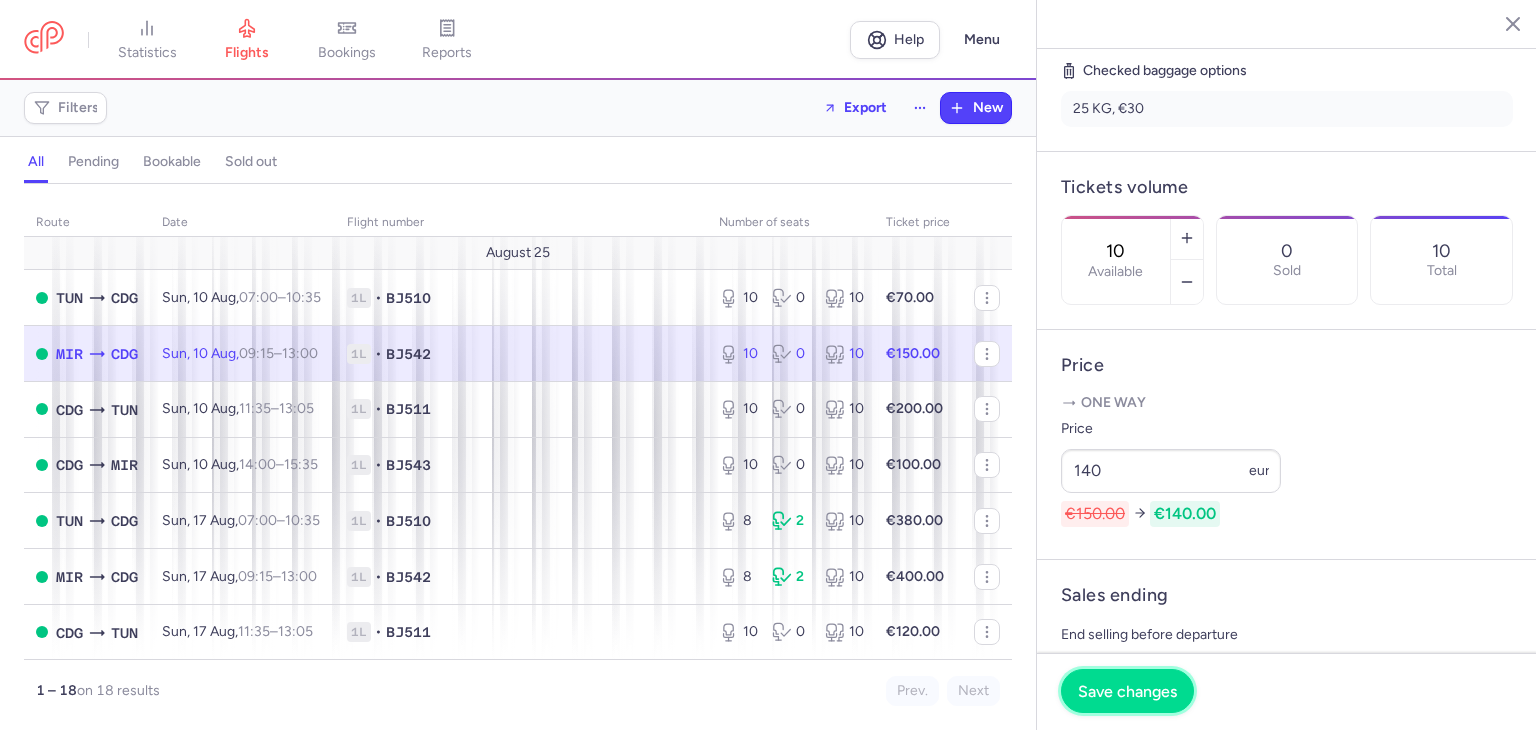 click on "Save changes" at bounding box center [1127, 691] 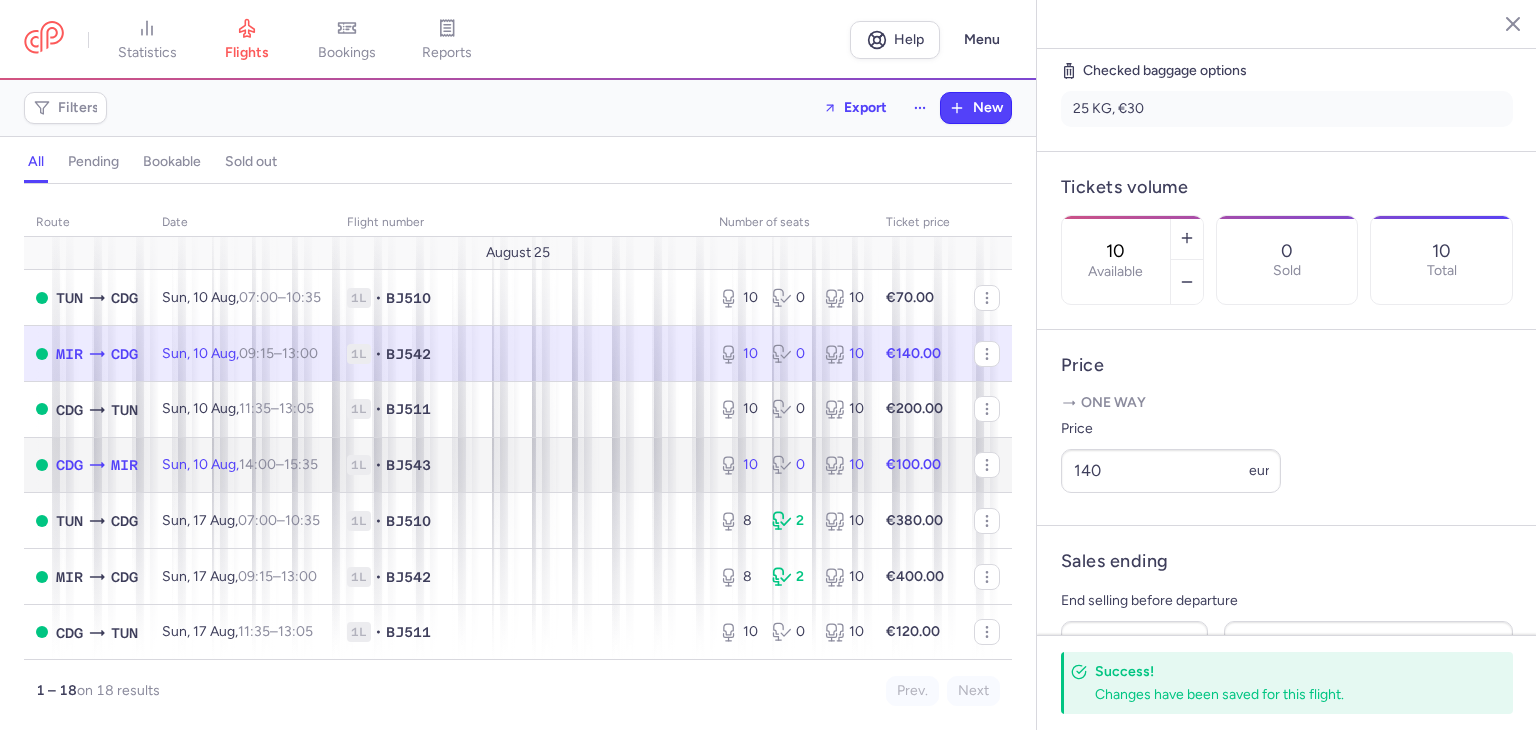 click on "BJ543" at bounding box center [408, 465] 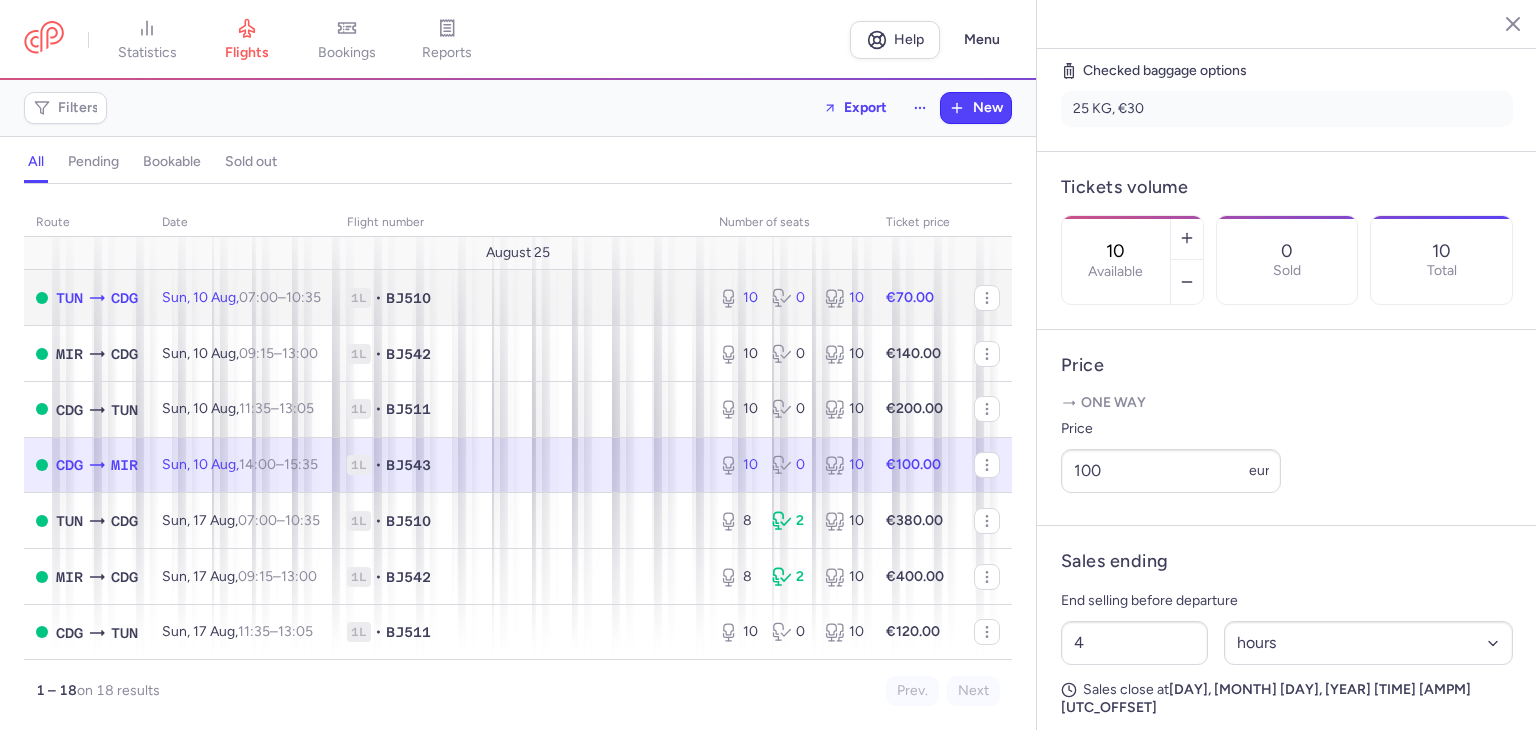 click on "1L" at bounding box center (359, 298) 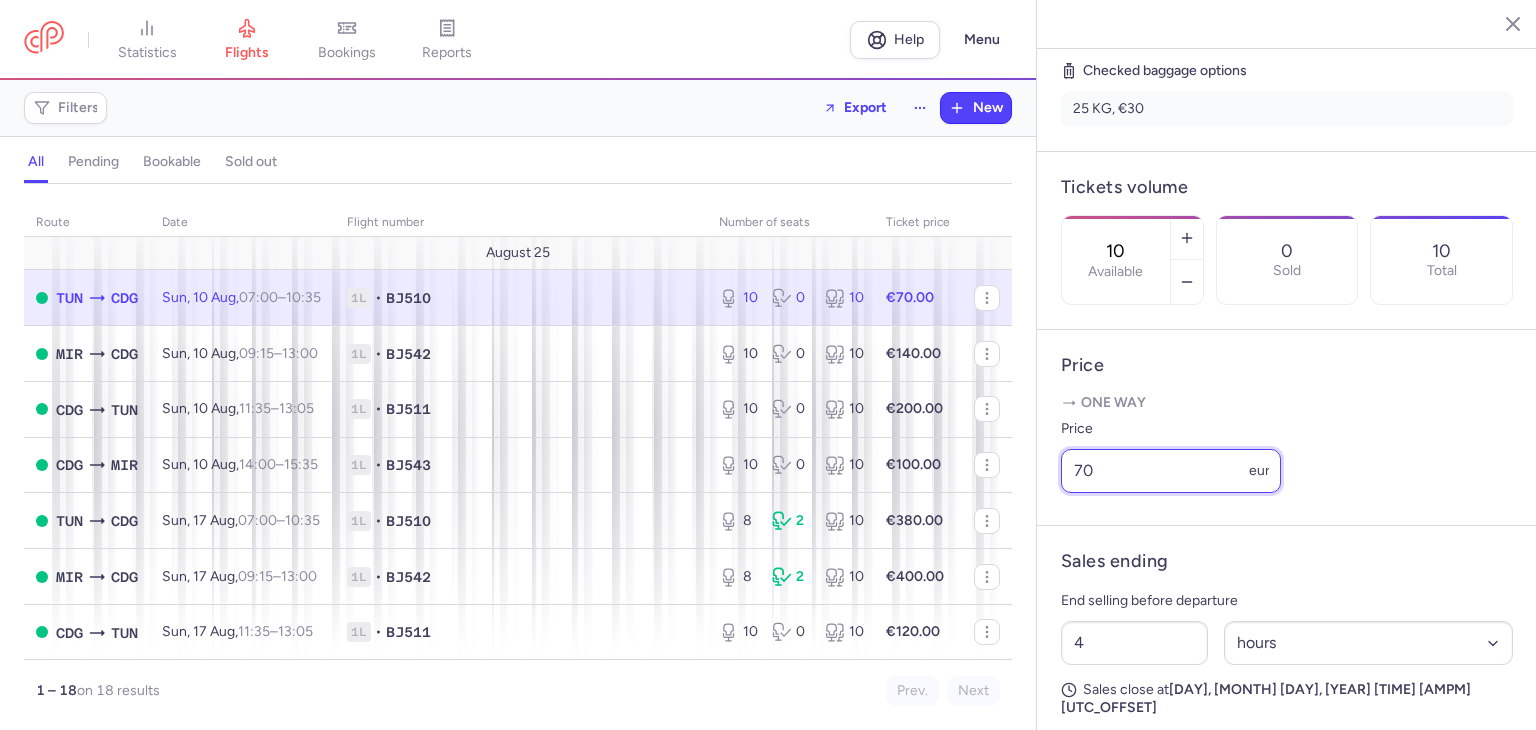 click on "70" at bounding box center [1171, 471] 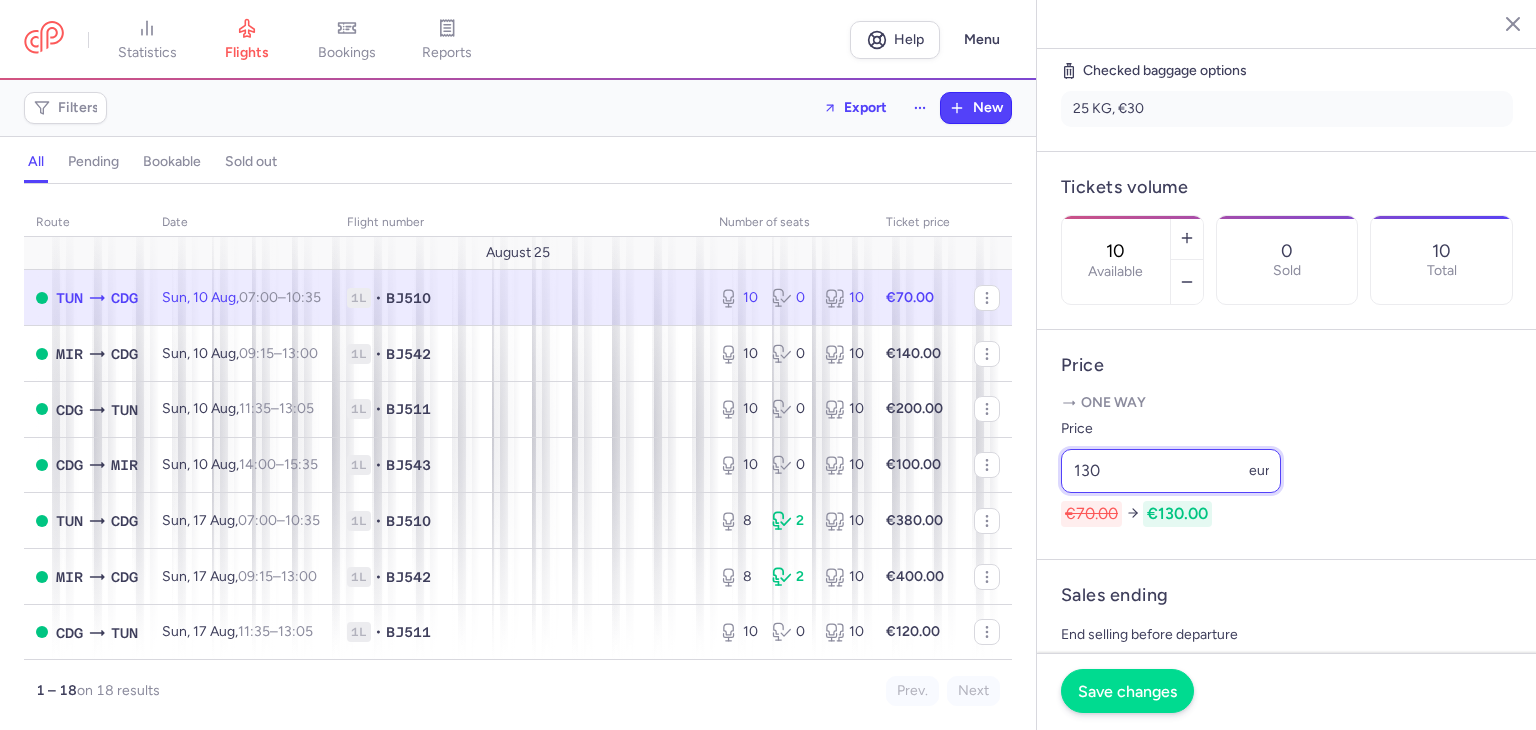 type on "130" 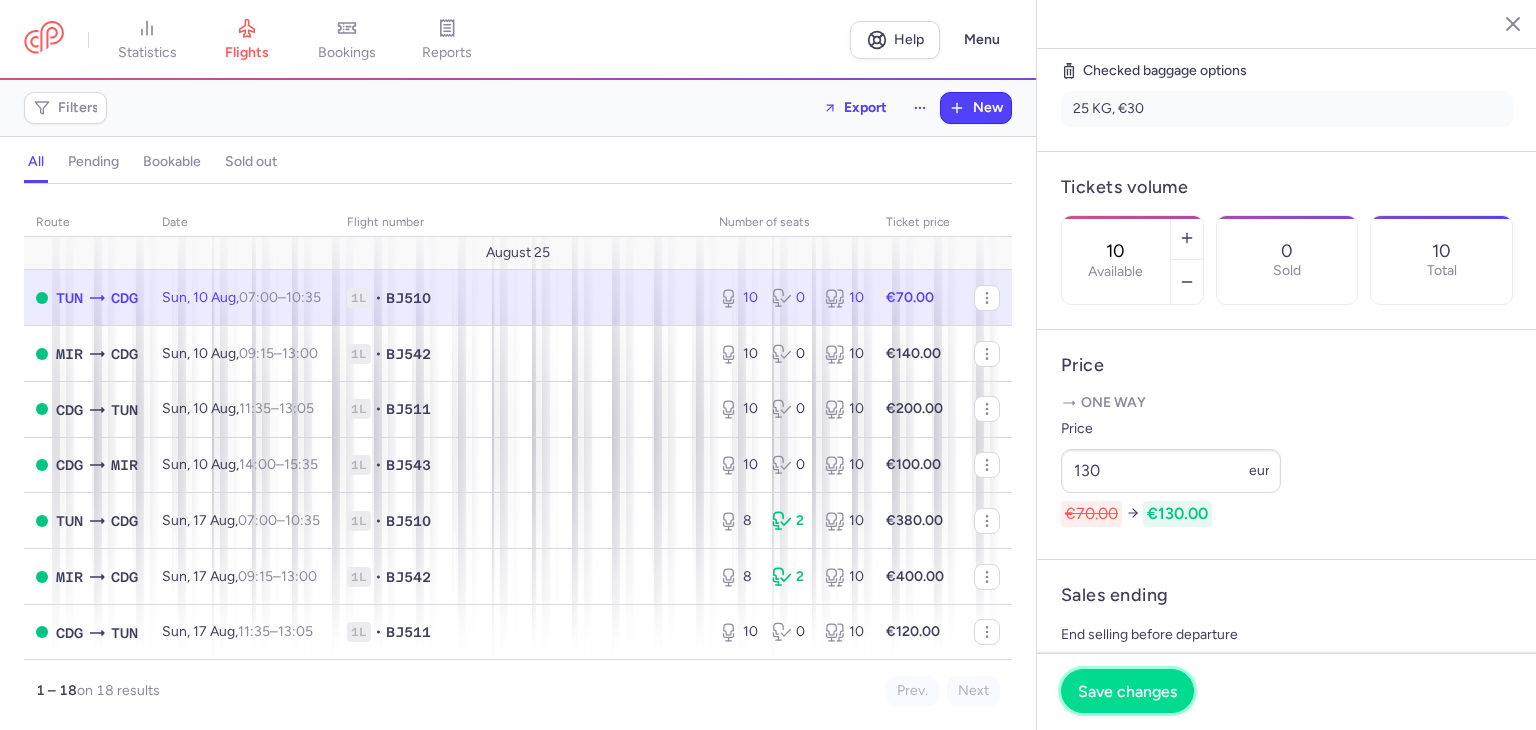 click on "Save changes" at bounding box center (1127, 691) 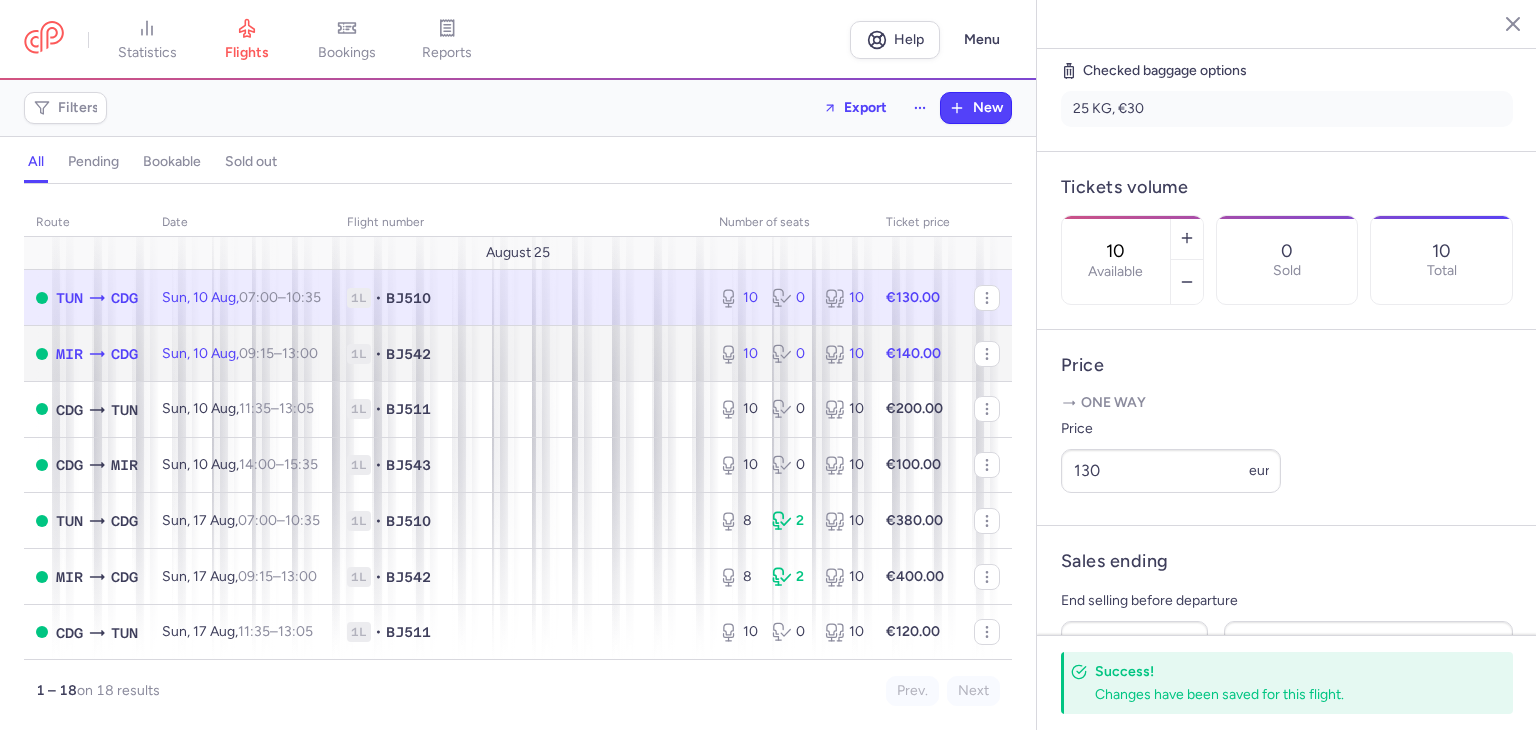 click on "[DAY], [MONTH] [DAY],  [TIME]  –  [TIME]  [UTC_OFFSET]" at bounding box center (240, 353) 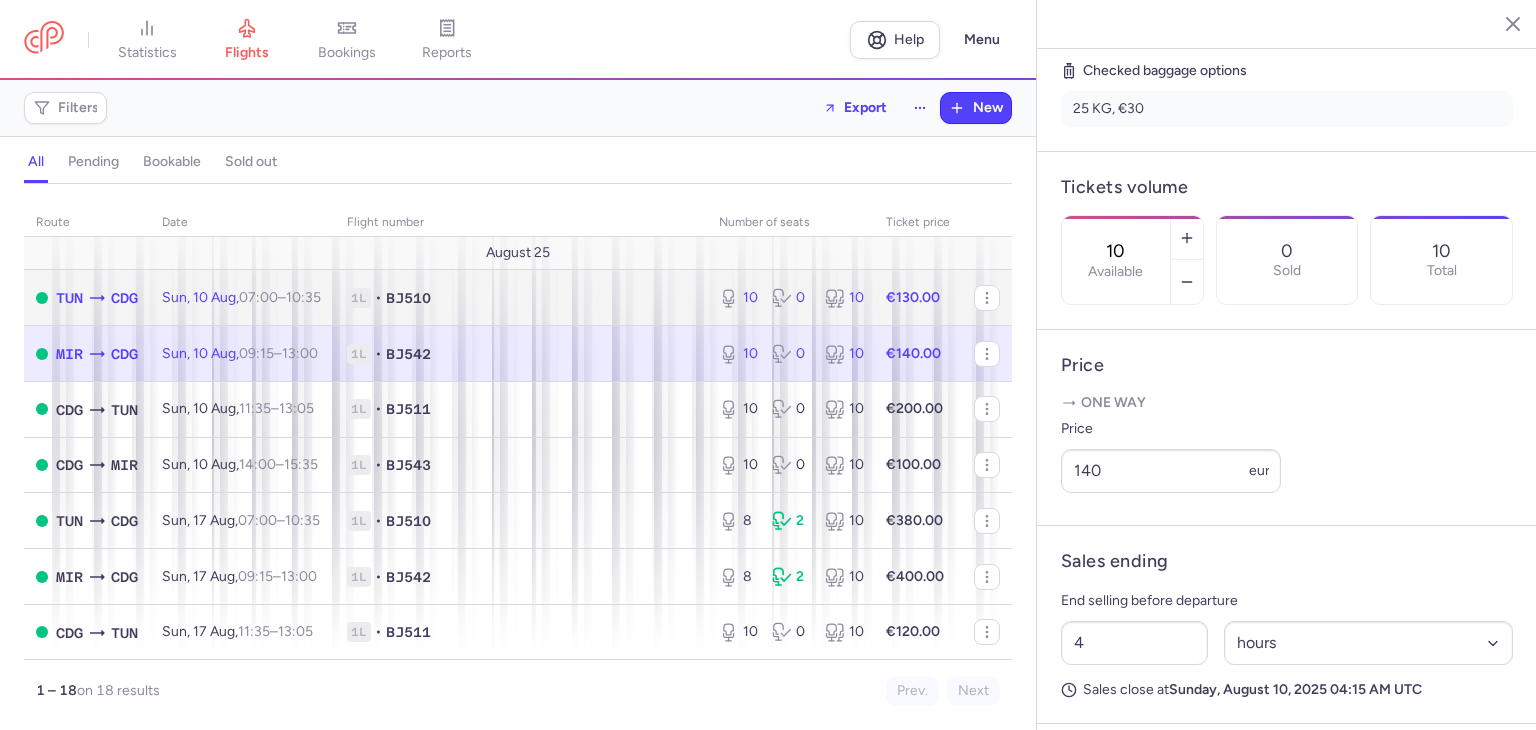 click on "10:35  +0" at bounding box center (303, 297) 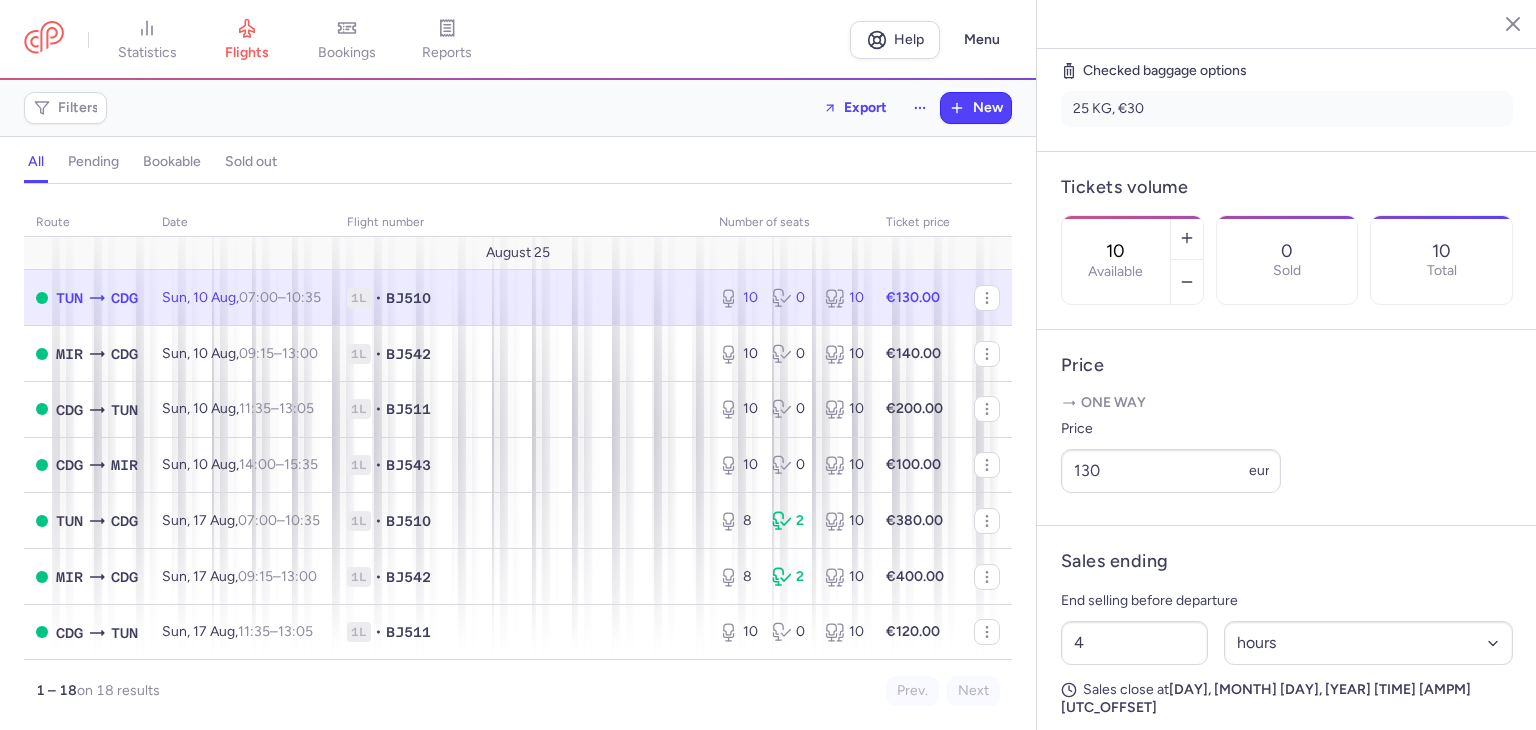 click on "[DAY], [MONTH] [DAY],  [TIME]  –  [TIME]  [UTC_OFFSET]" at bounding box center [242, 298] 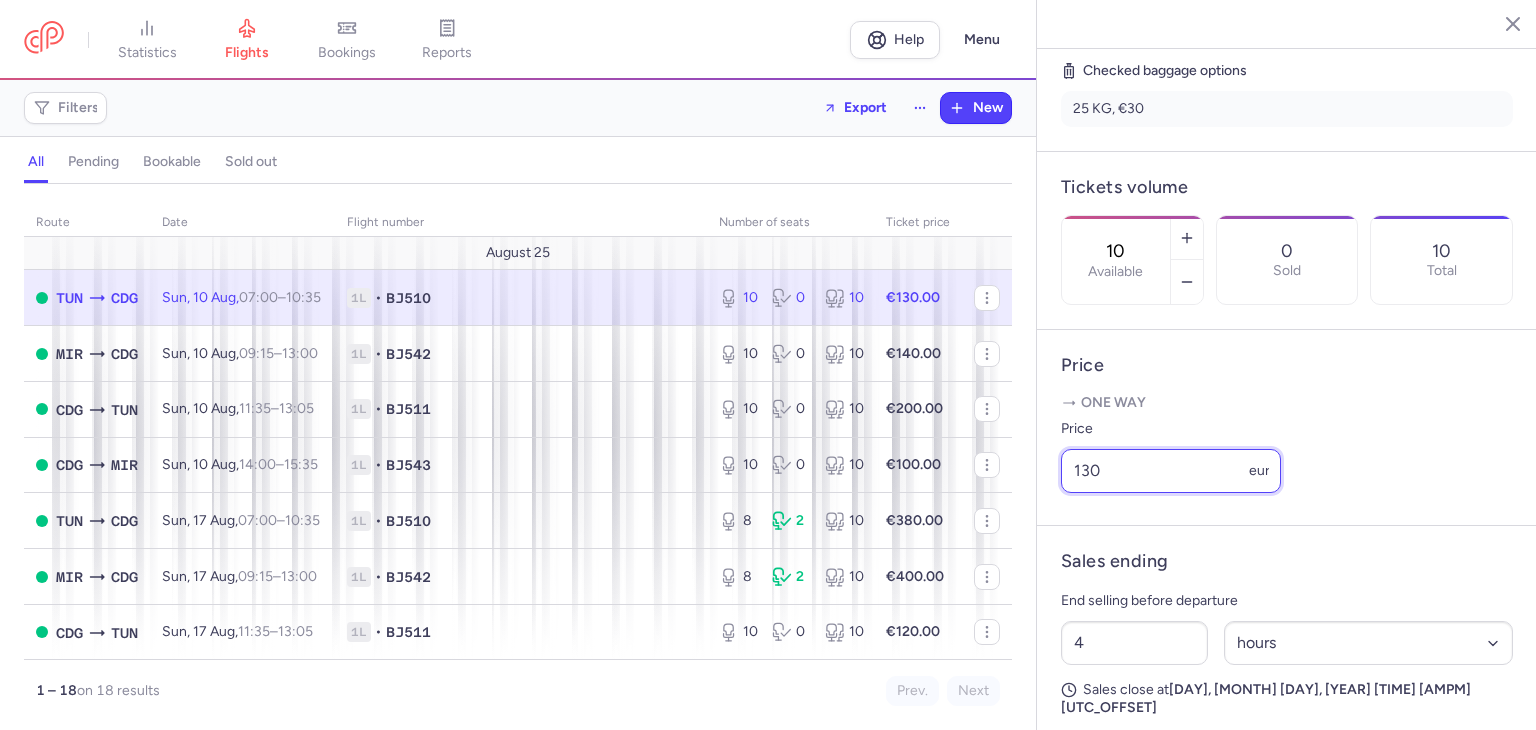 click on "130" at bounding box center (1171, 471) 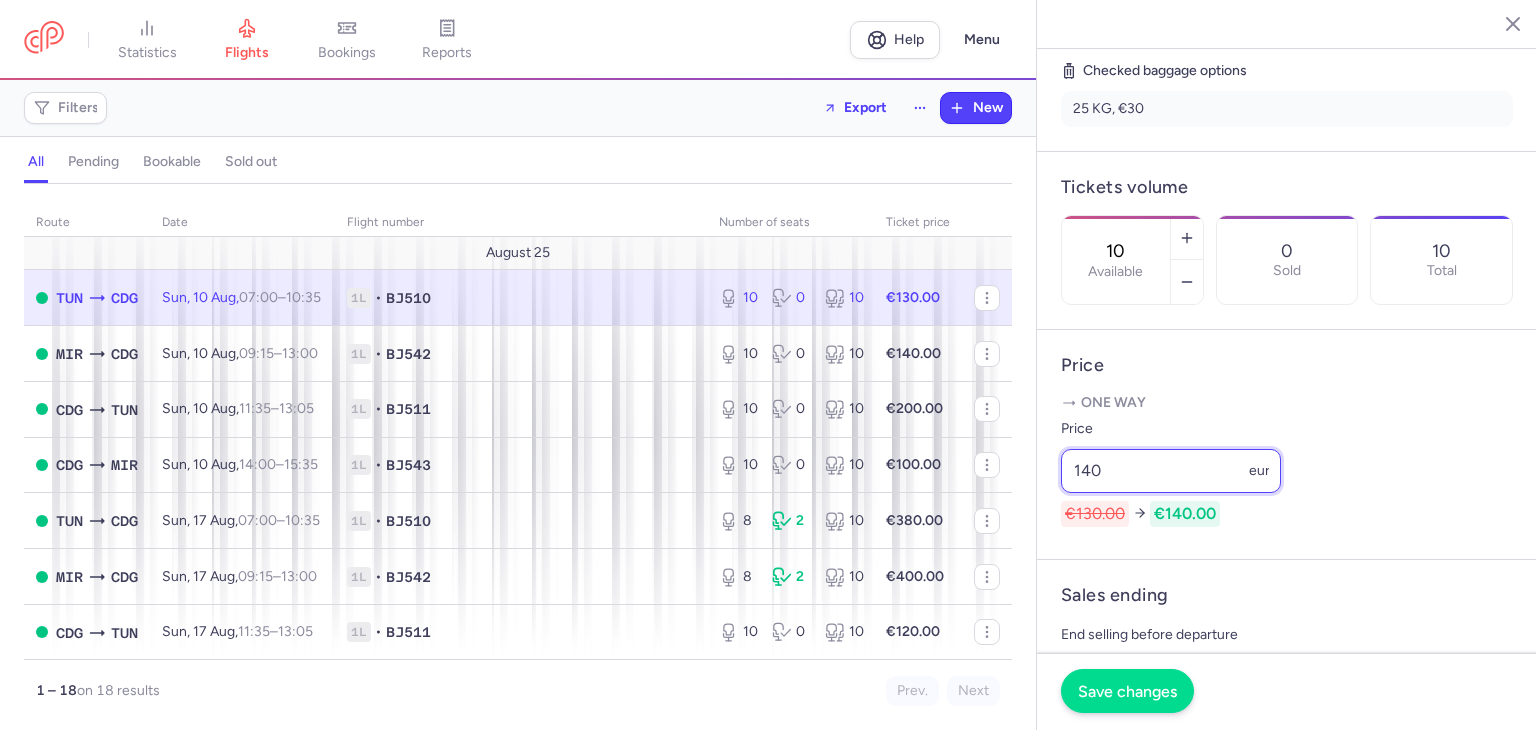type on "140" 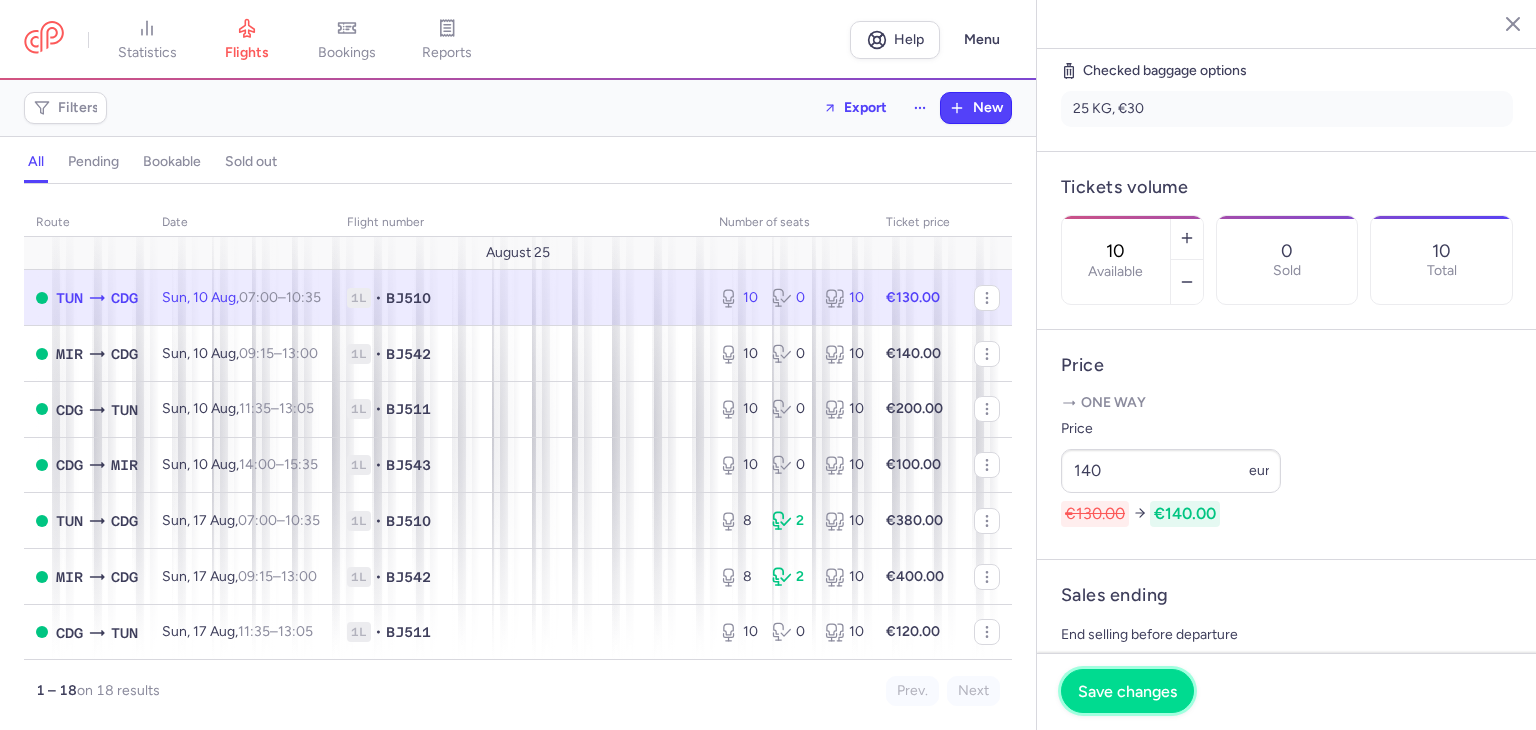 click on "Save changes" at bounding box center [1127, 691] 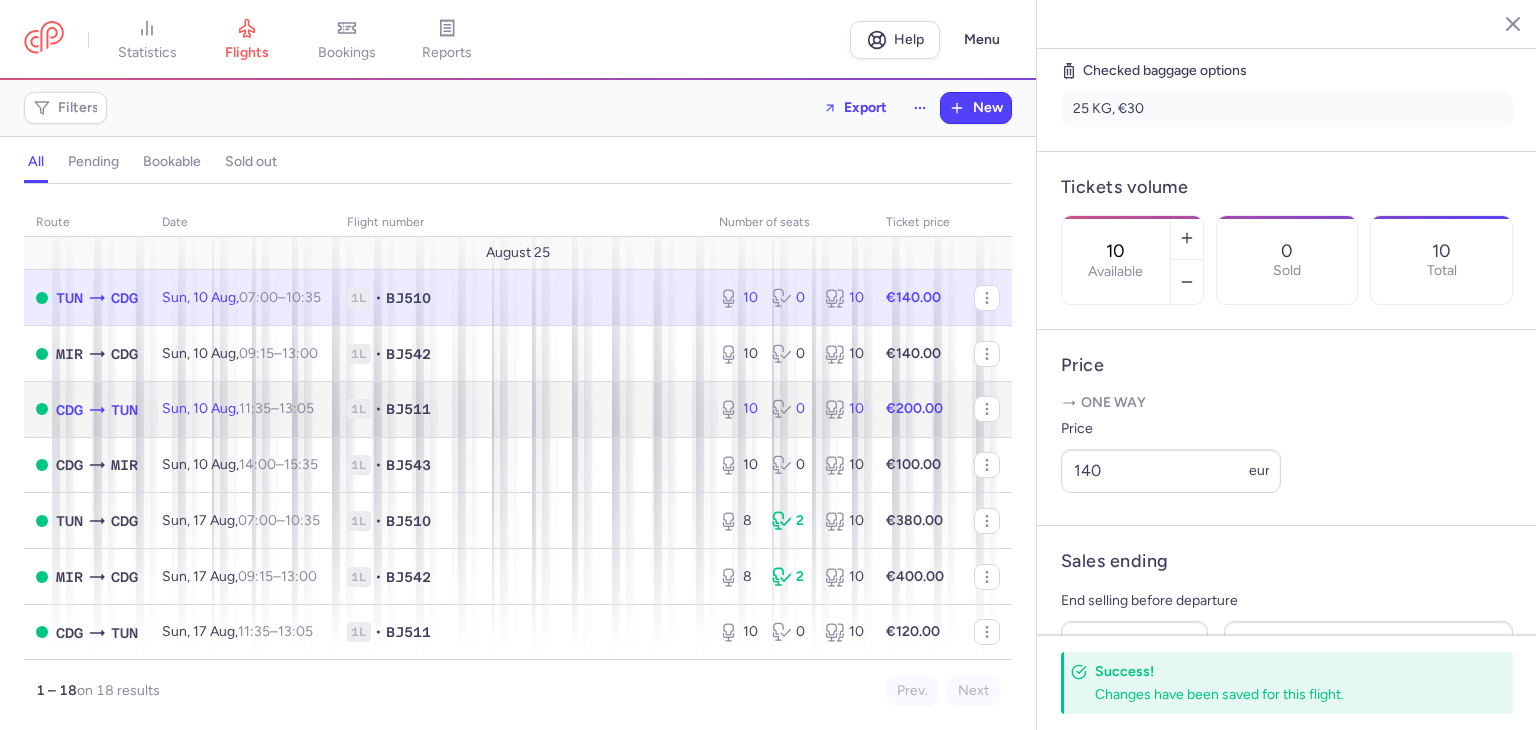 click on "13:05  +0" at bounding box center (296, 408) 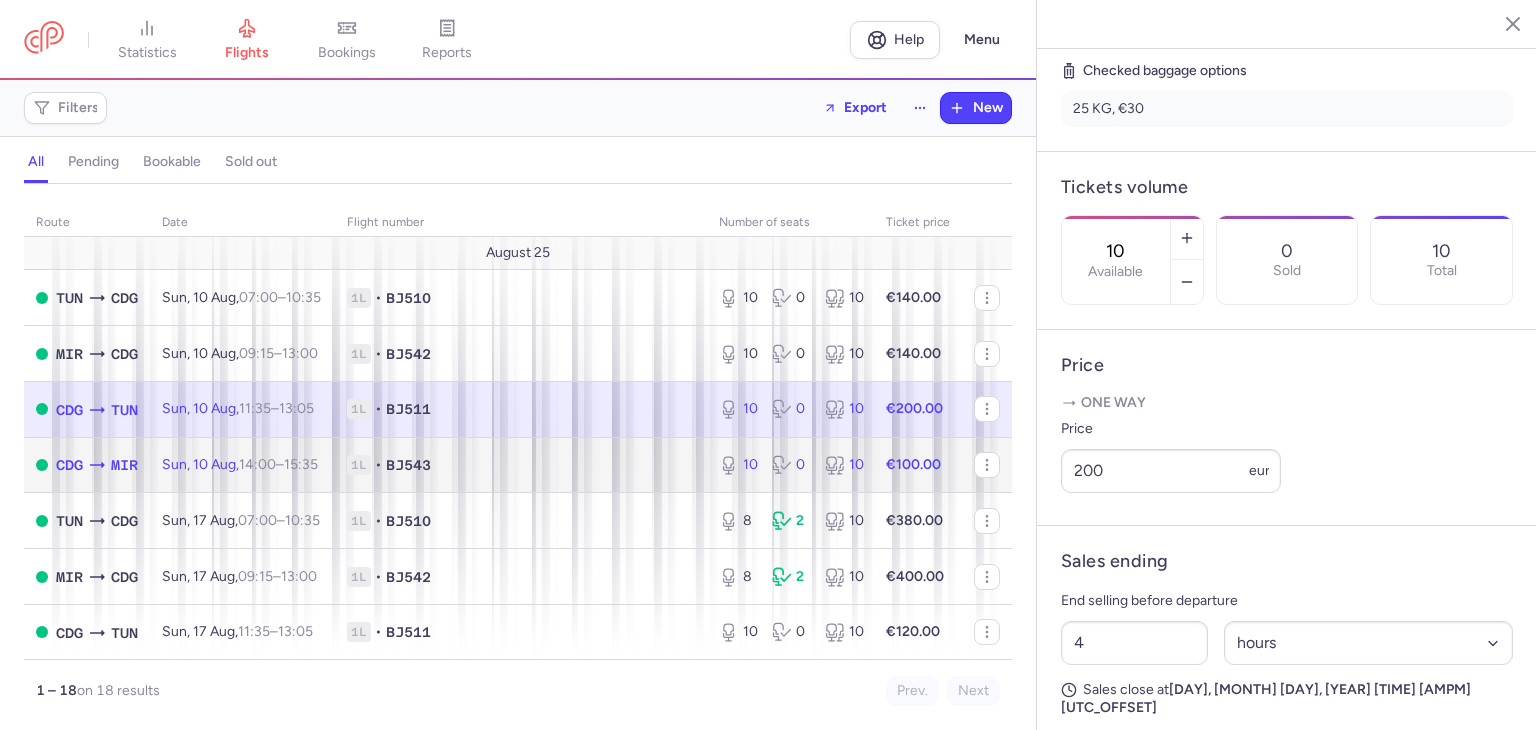 click on "[TIME]  –  [TIME]  [UTC_OFFSET]" at bounding box center [278, 464] 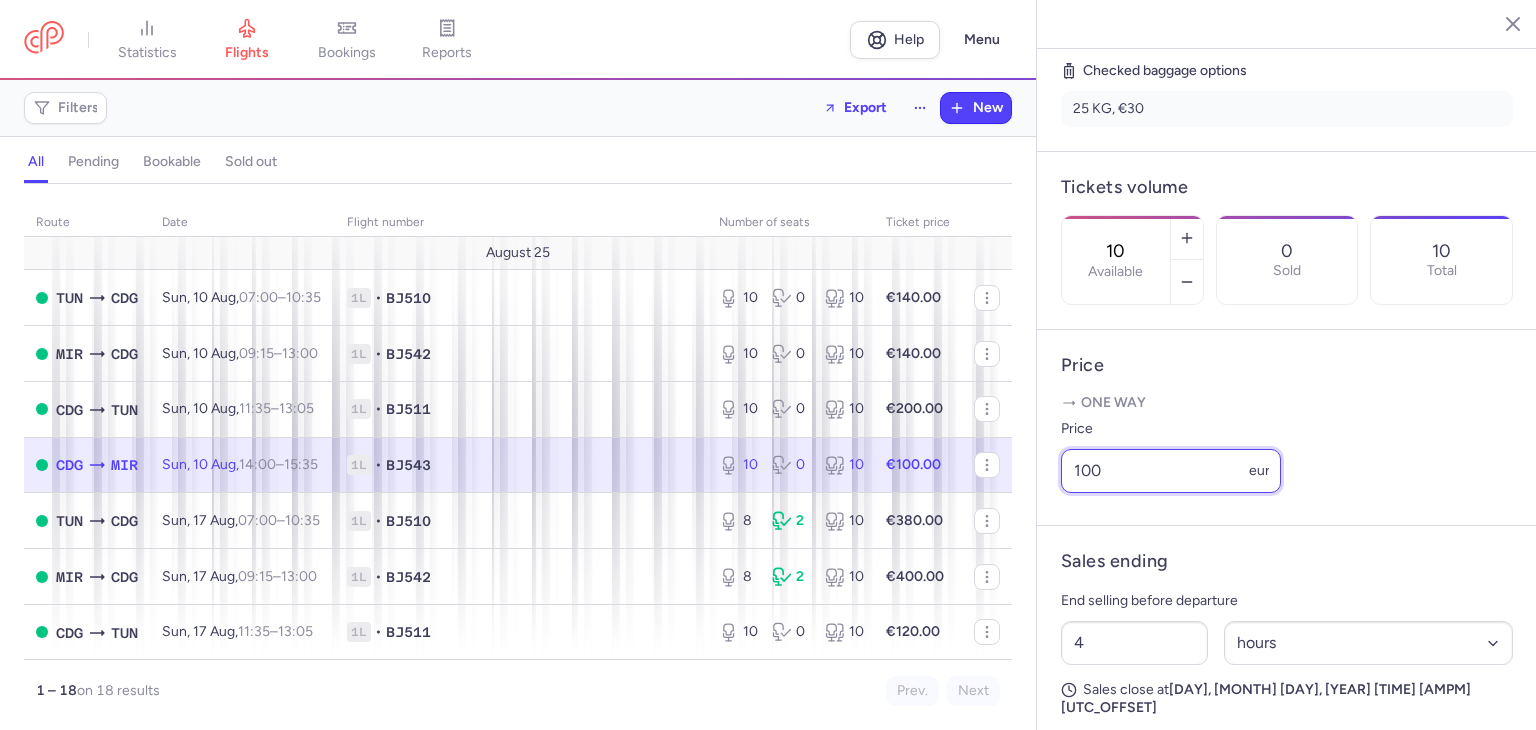 click on "100" at bounding box center (1171, 471) 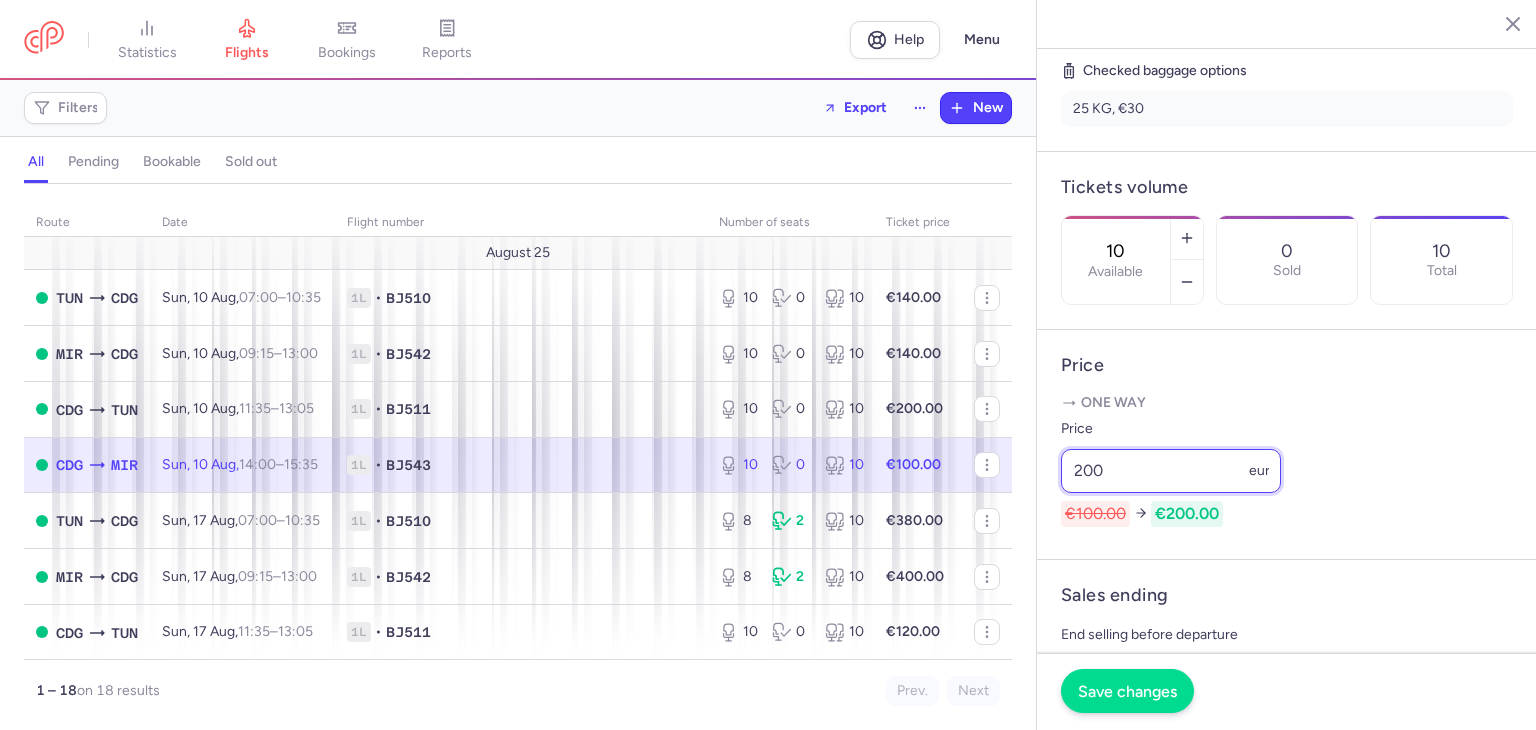 type on "200" 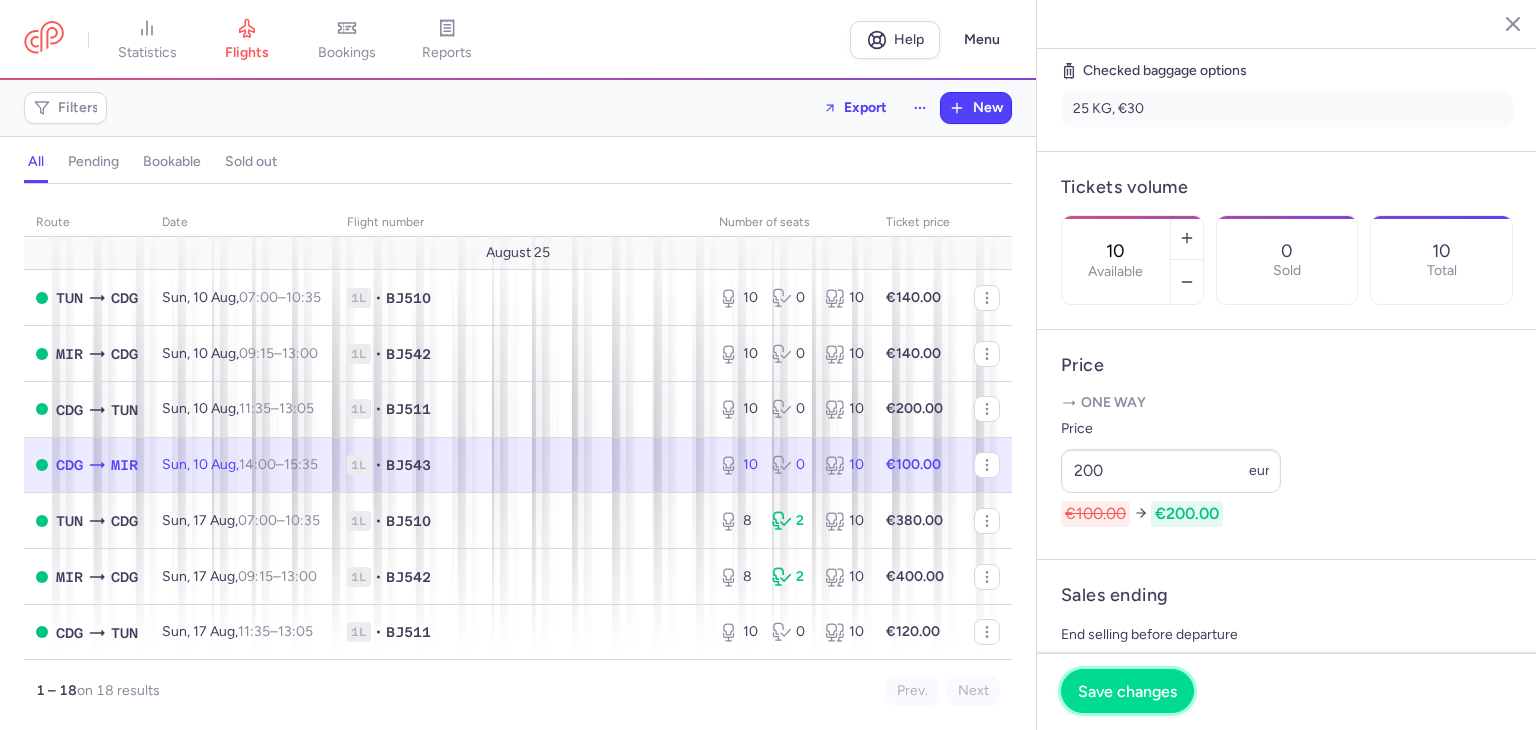 click on "Save changes" at bounding box center [1127, 691] 